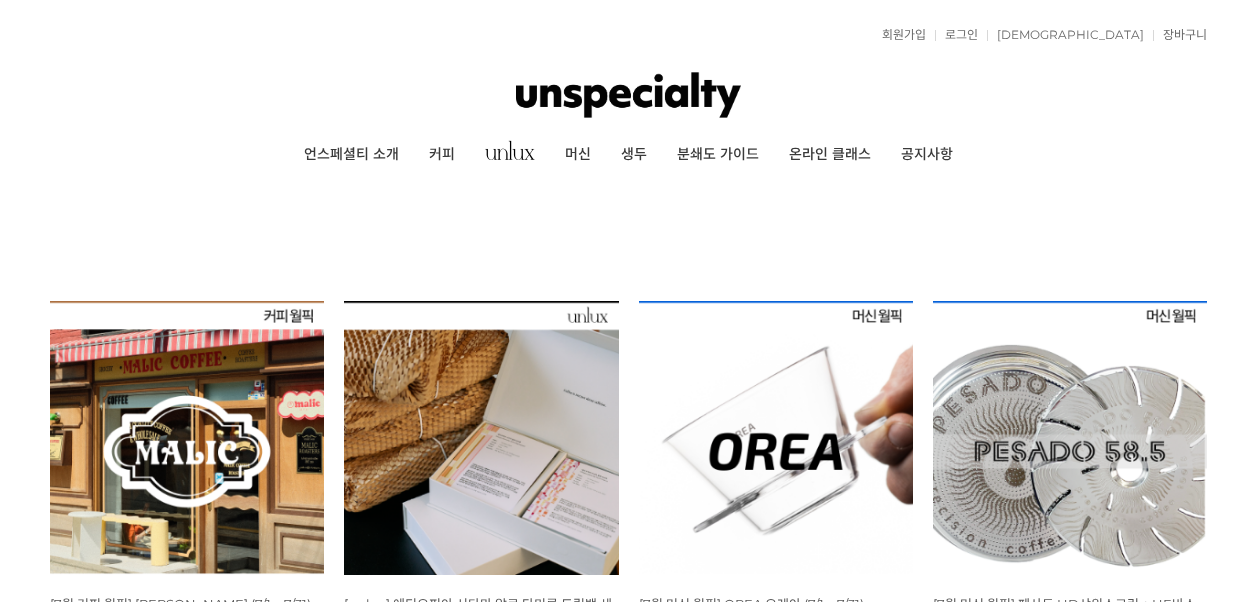 scroll, scrollTop: 0, scrollLeft: 0, axis: both 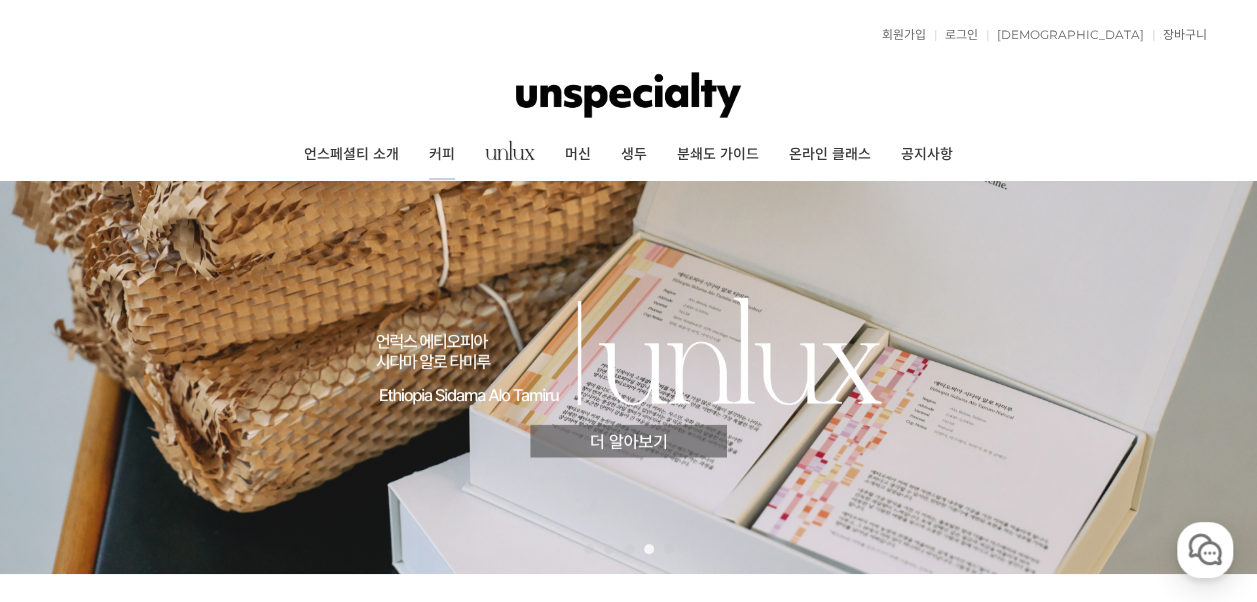 click on "커피" at bounding box center [442, 155] 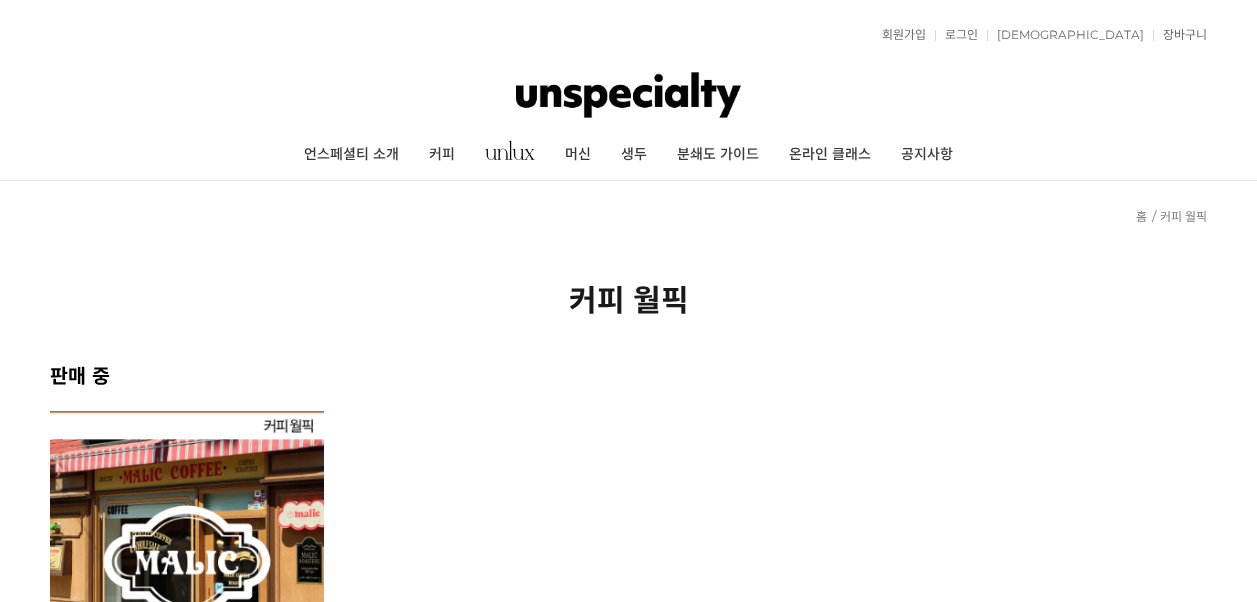 scroll, scrollTop: 300, scrollLeft: 0, axis: vertical 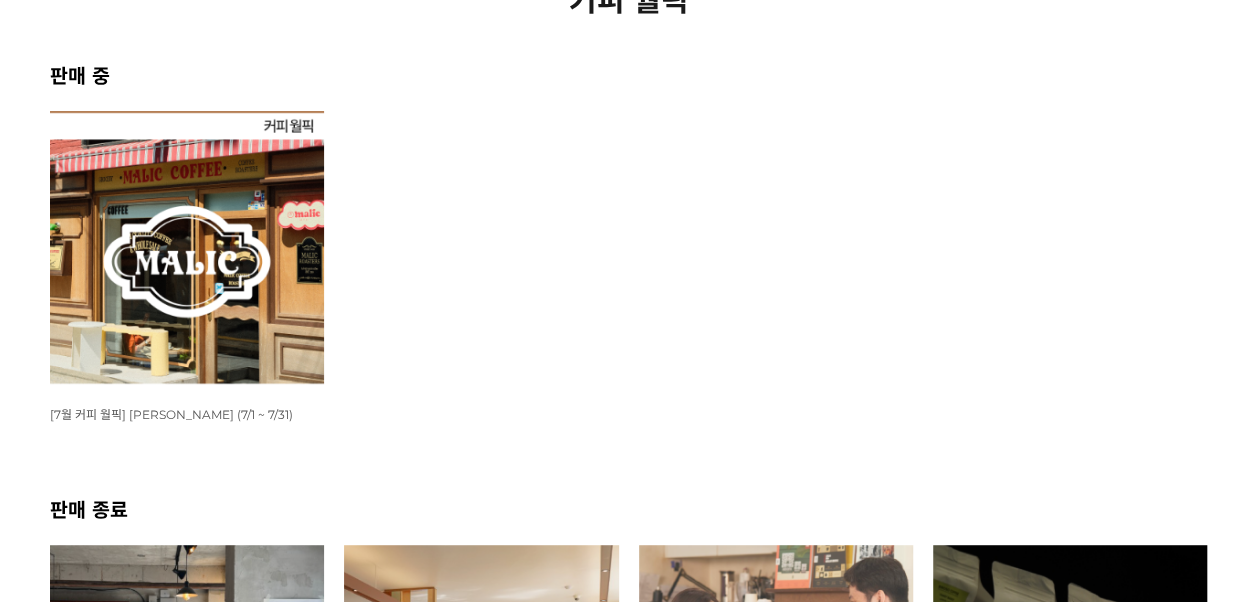 click at bounding box center (187, 248) 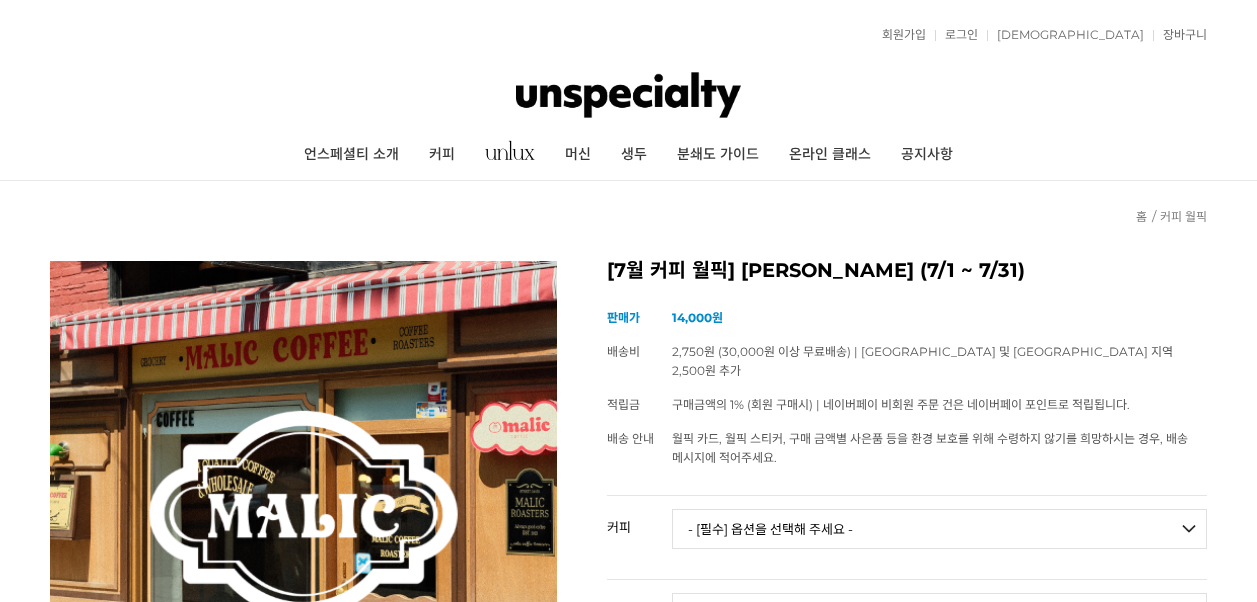 scroll, scrollTop: 0, scrollLeft: 0, axis: both 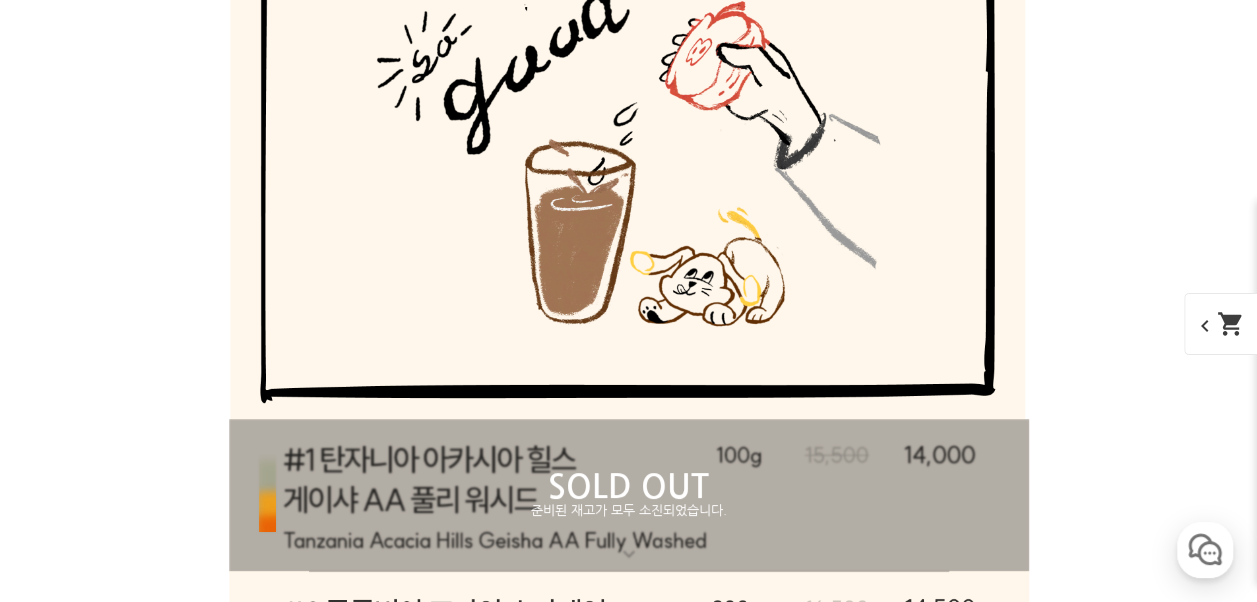 drag, startPoint x: 1083, startPoint y: 251, endPoint x: 102, endPoint y: 225, distance: 981.3445 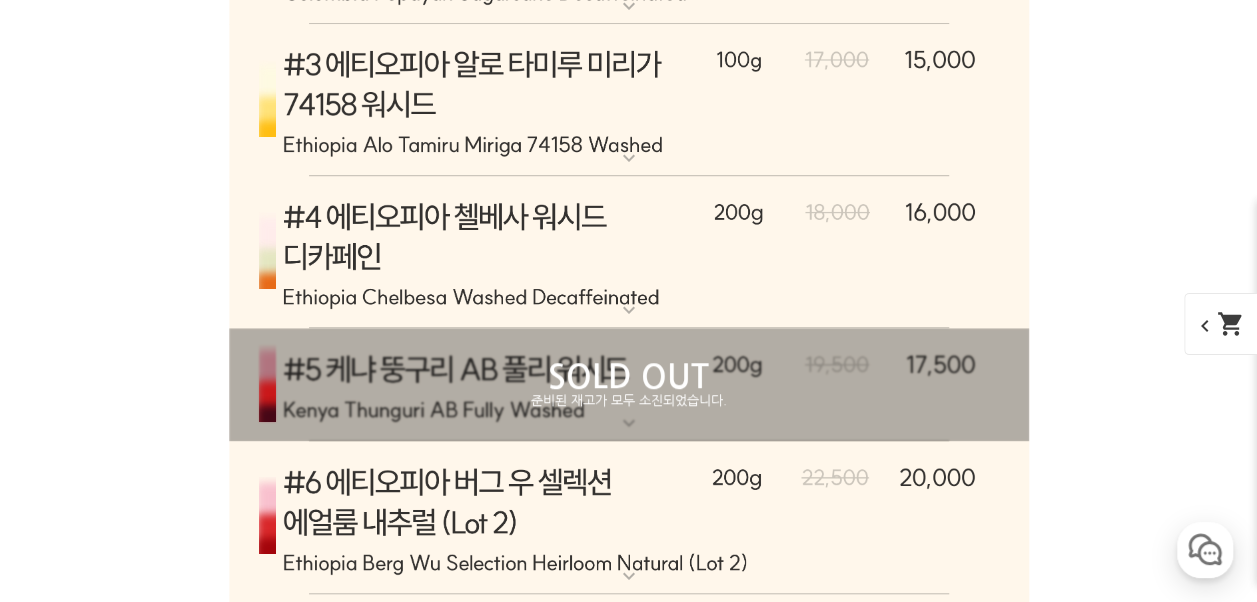 scroll, scrollTop: 8247, scrollLeft: 0, axis: vertical 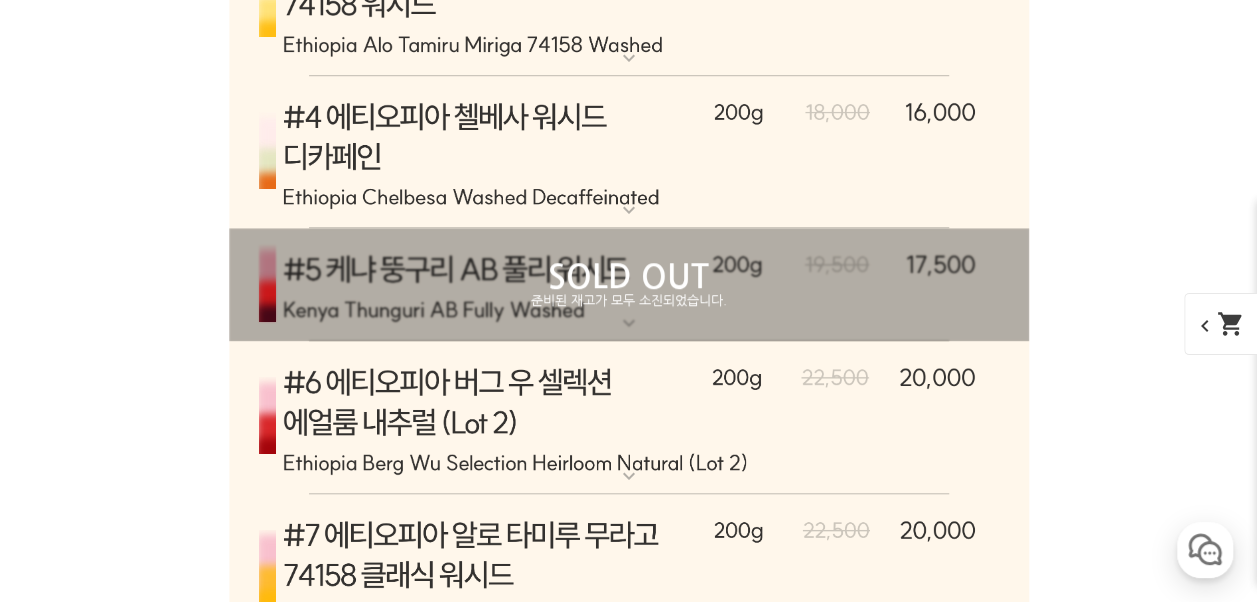 drag, startPoint x: 1077, startPoint y: 310, endPoint x: 166, endPoint y: 302, distance: 911.0351 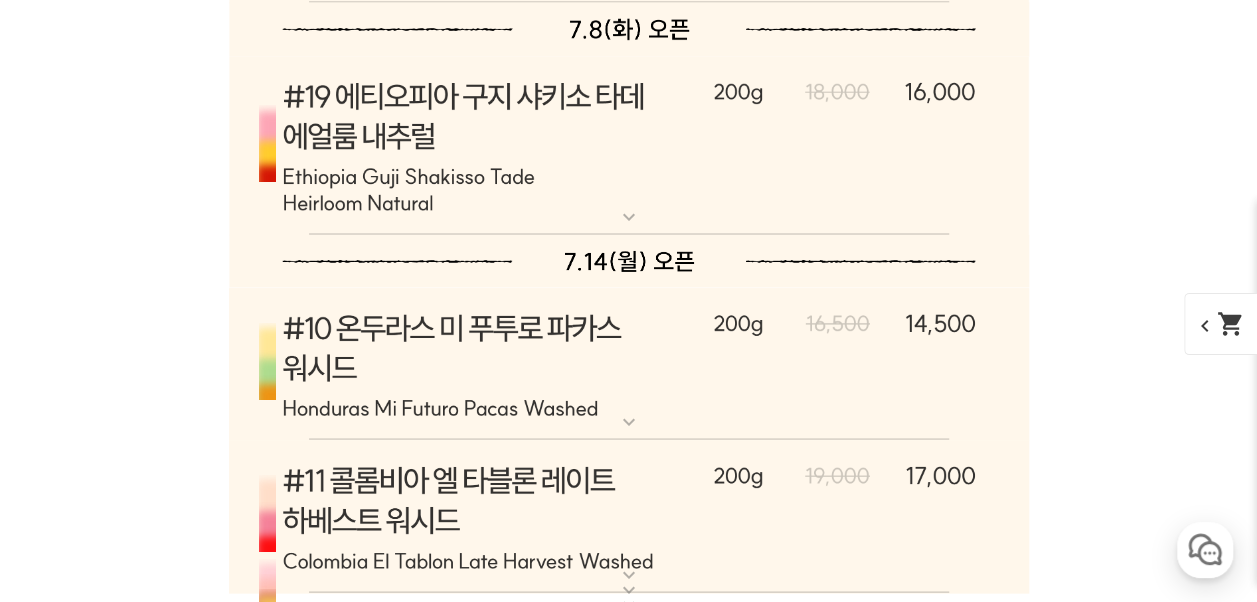scroll, scrollTop: 8947, scrollLeft: 0, axis: vertical 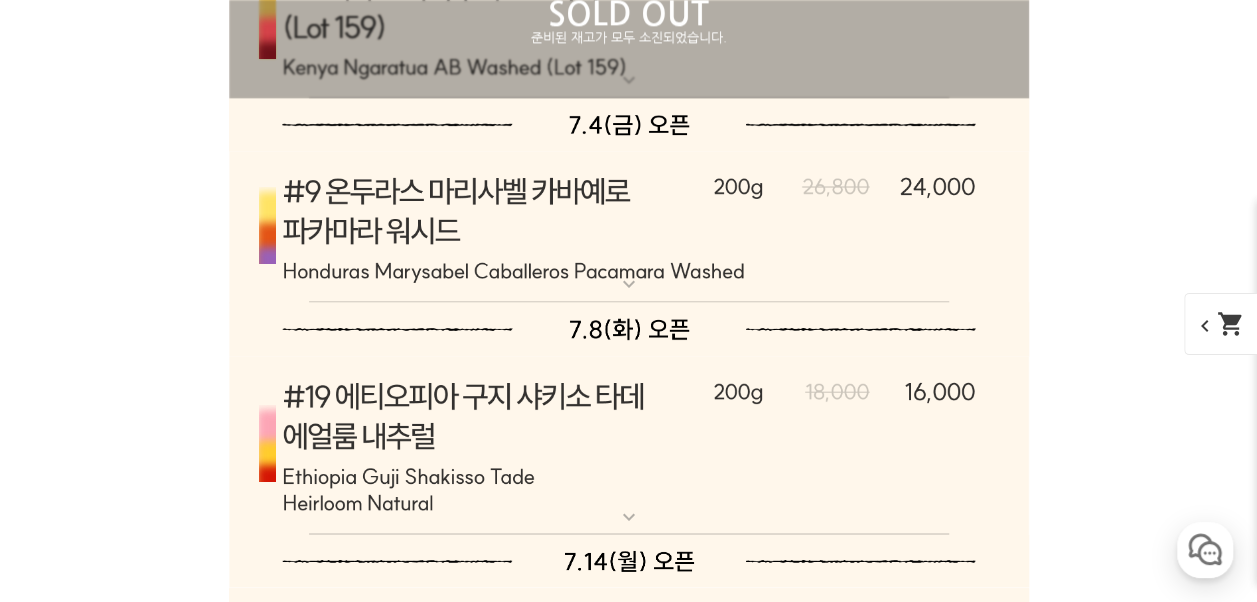 drag, startPoint x: 232, startPoint y: 287, endPoint x: 1022, endPoint y: 310, distance: 790.3347 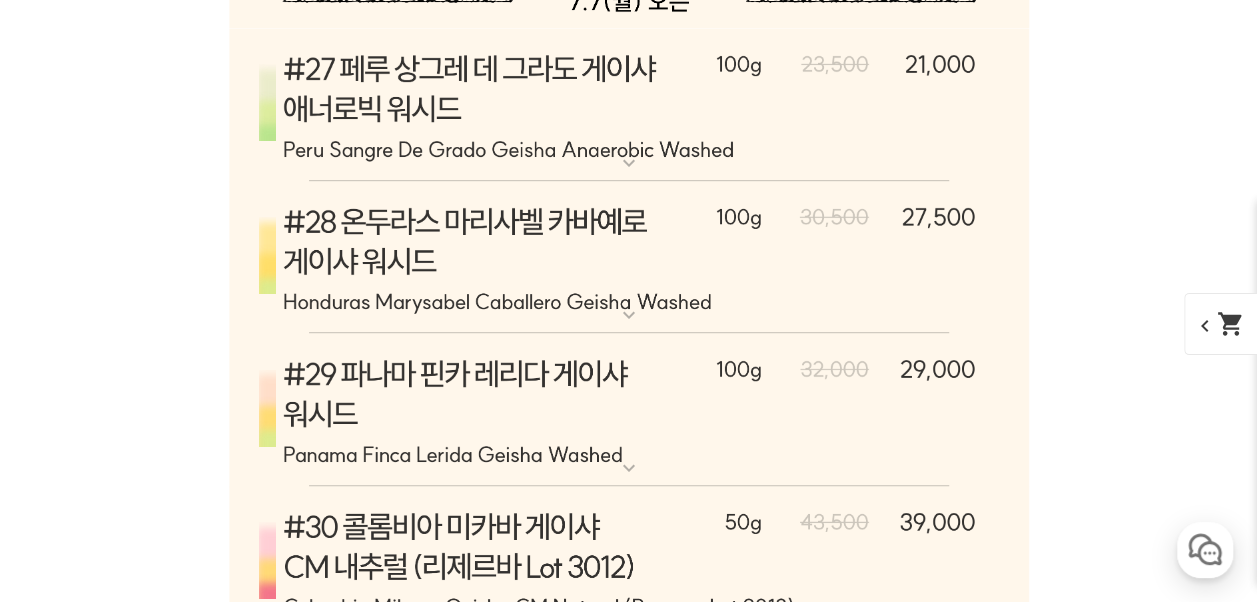 scroll, scrollTop: 12047, scrollLeft: 0, axis: vertical 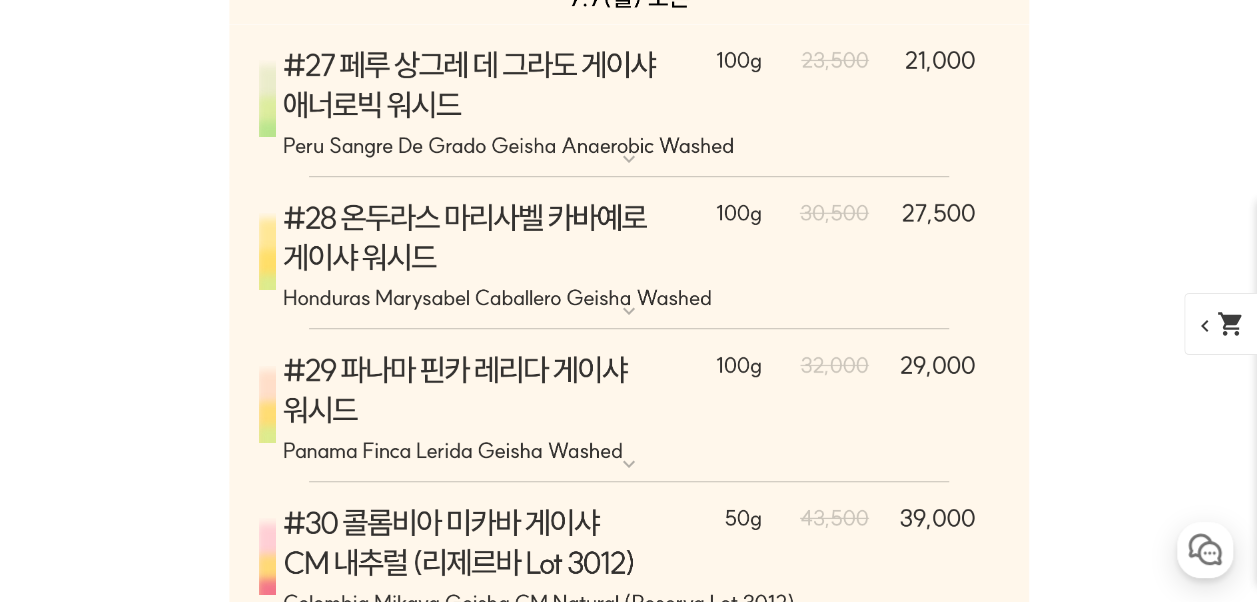 click at bounding box center (629, -769) 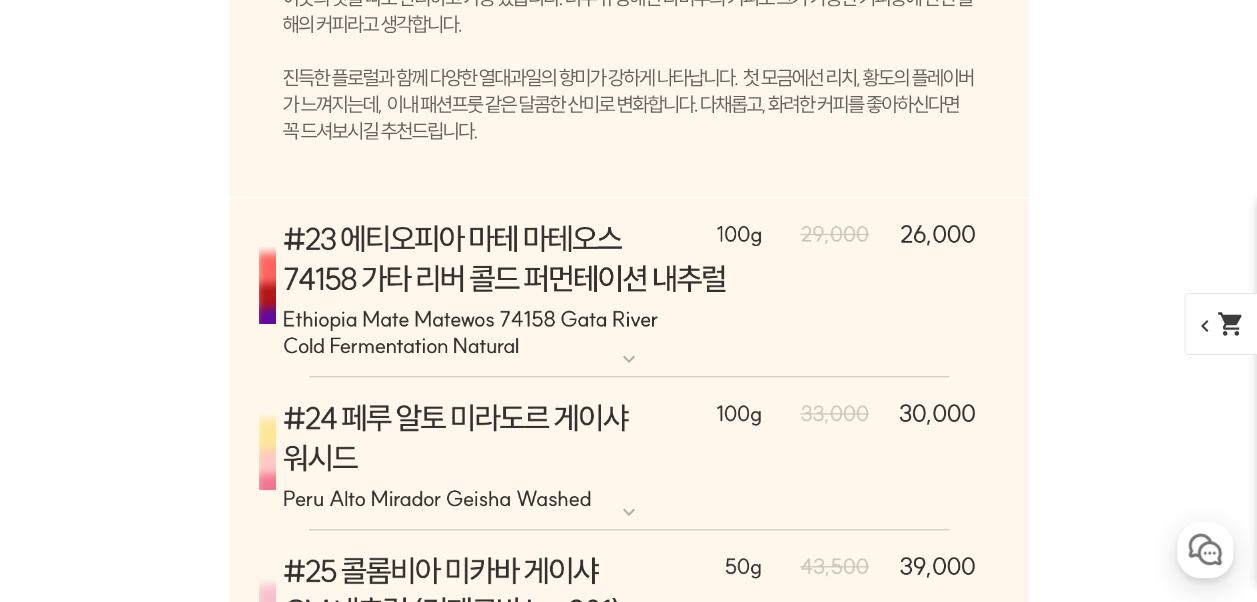 scroll, scrollTop: 12447, scrollLeft: 0, axis: vertical 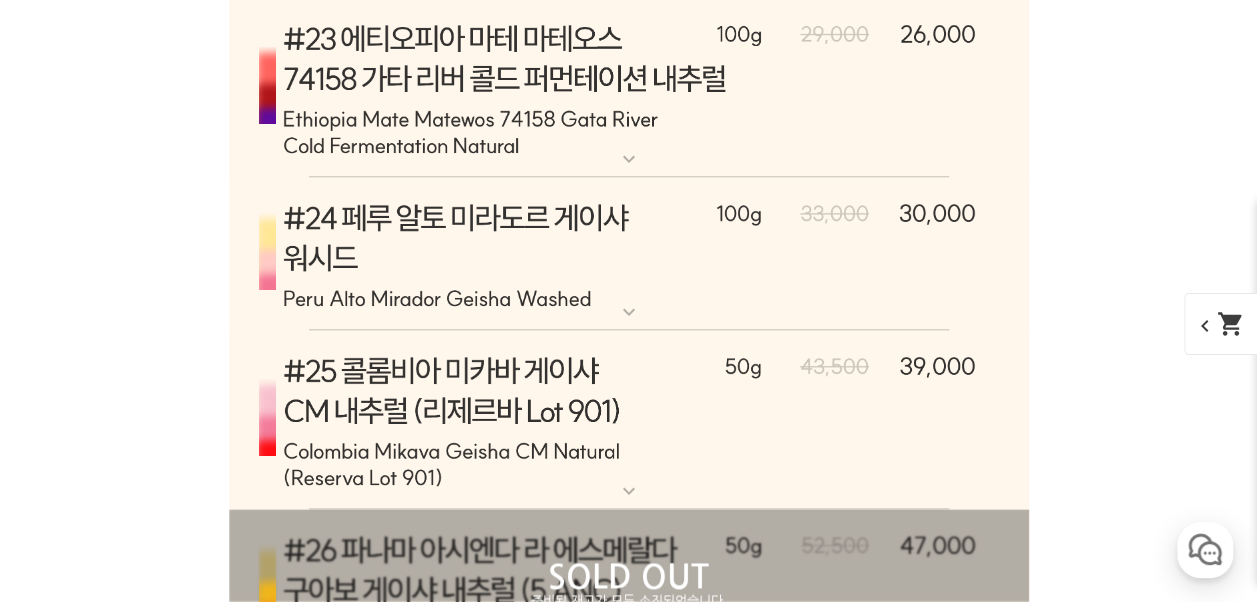 click 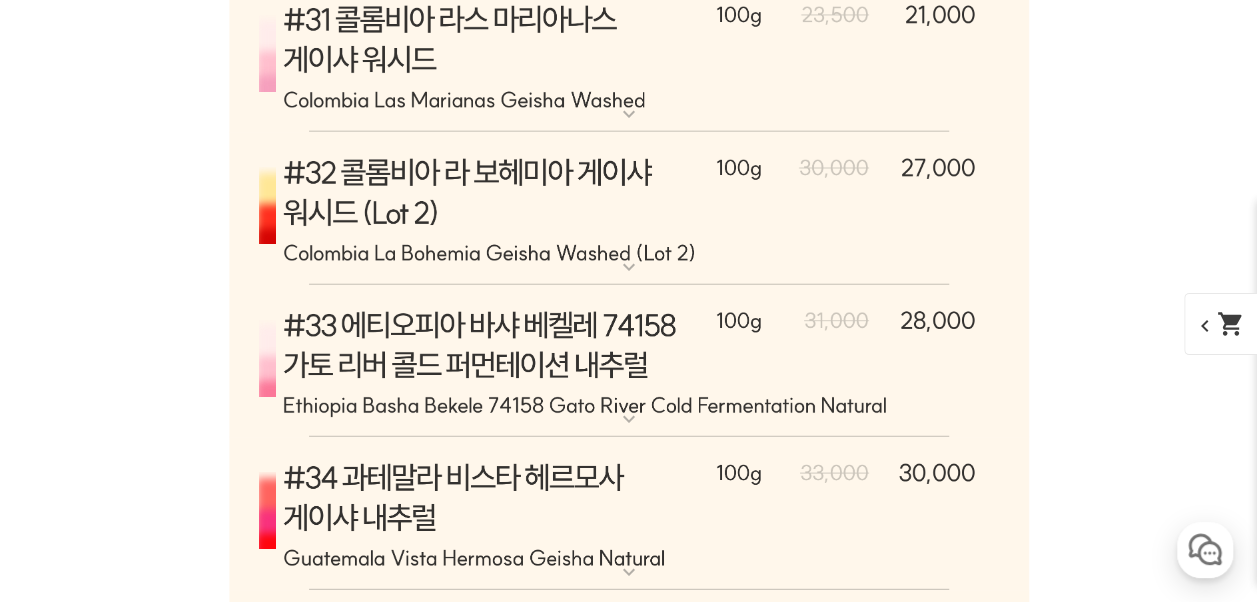 scroll, scrollTop: 14047, scrollLeft: 0, axis: vertical 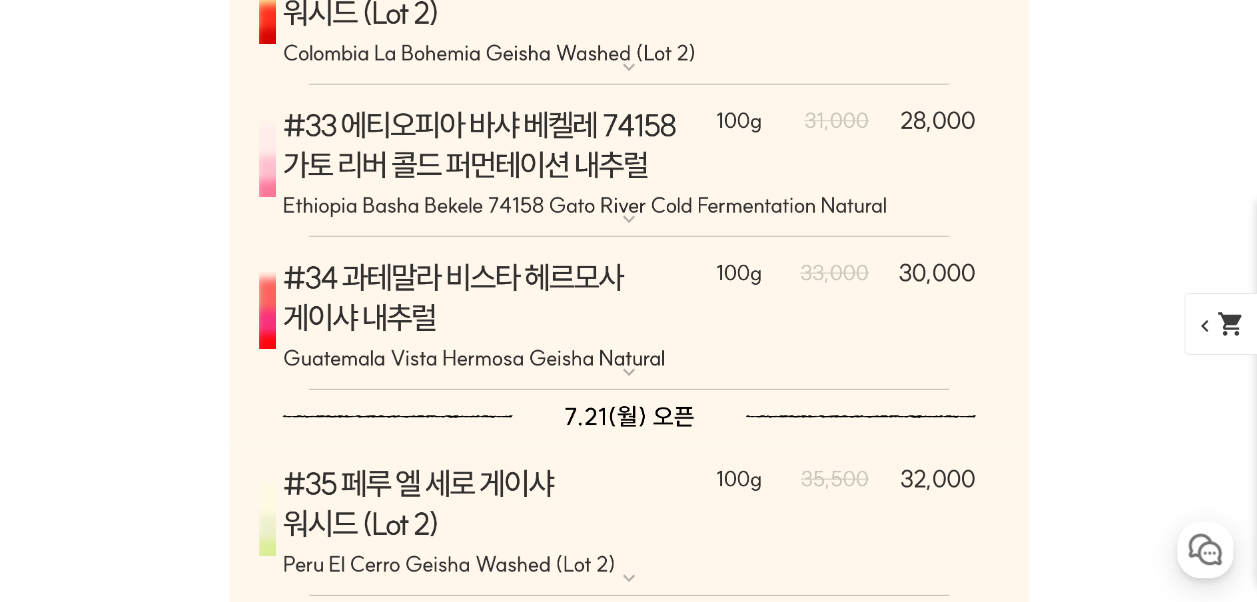 click at bounding box center (629, -502) 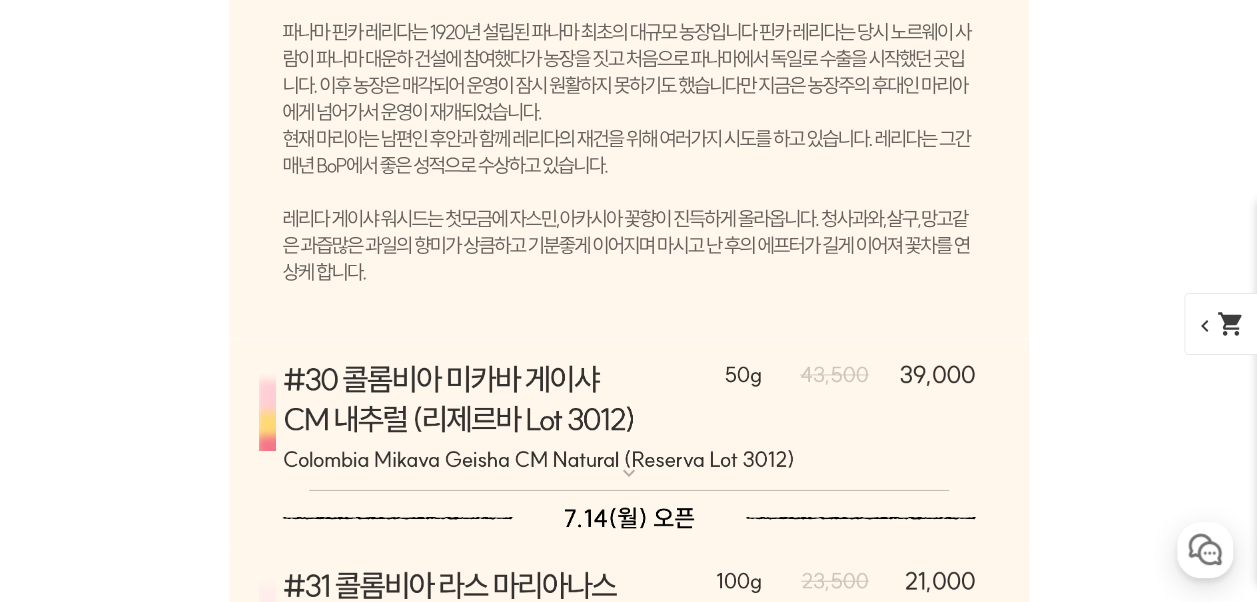 scroll, scrollTop: 14547, scrollLeft: 0, axis: vertical 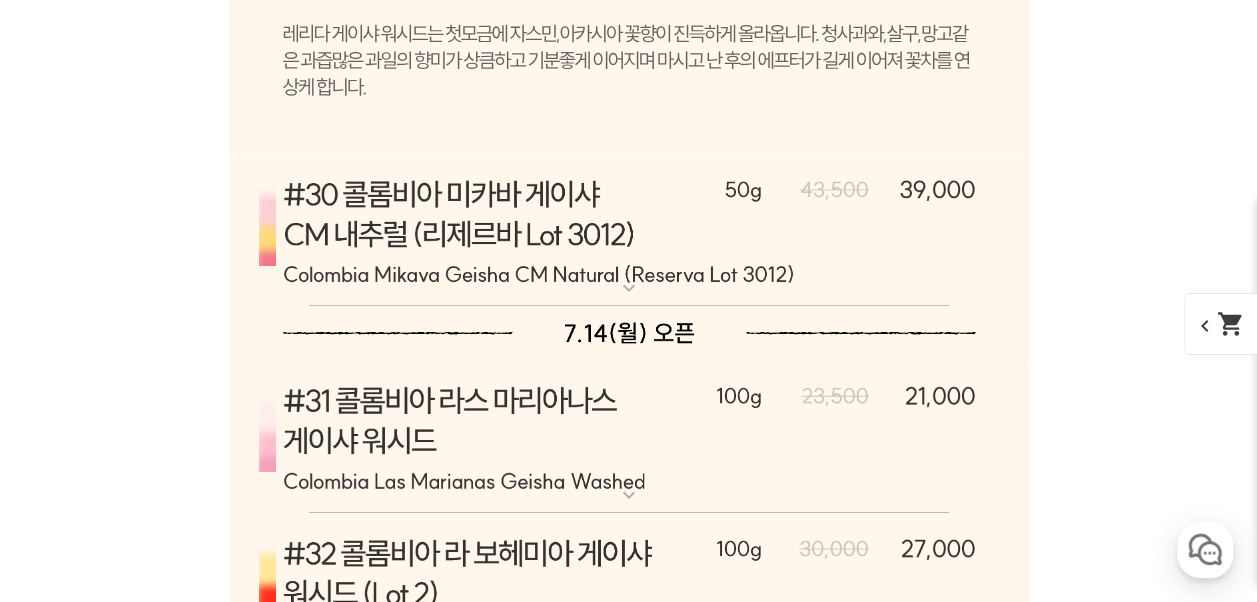 click 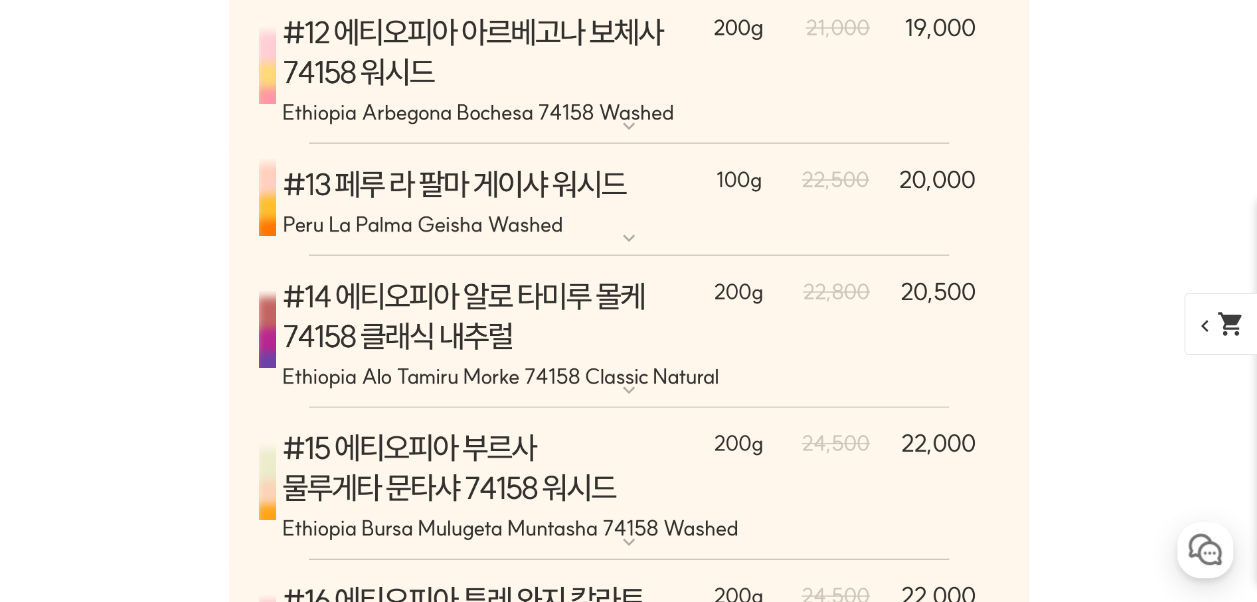 scroll, scrollTop: 10047, scrollLeft: 0, axis: vertical 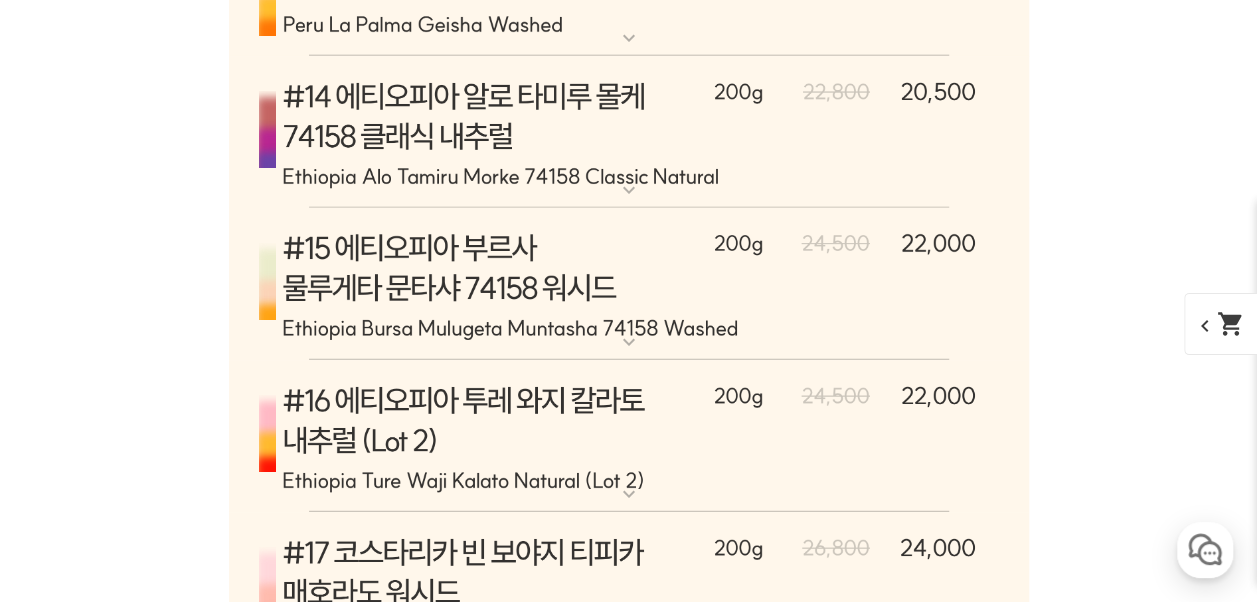 click at bounding box center [629, -655] 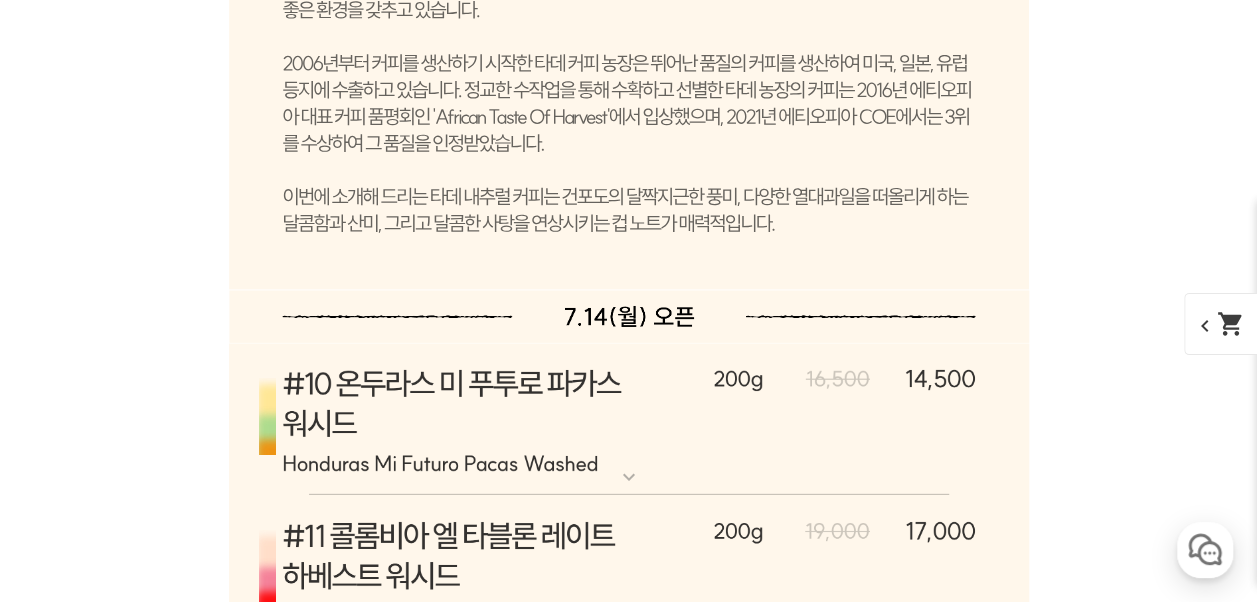 scroll, scrollTop: 10347, scrollLeft: 0, axis: vertical 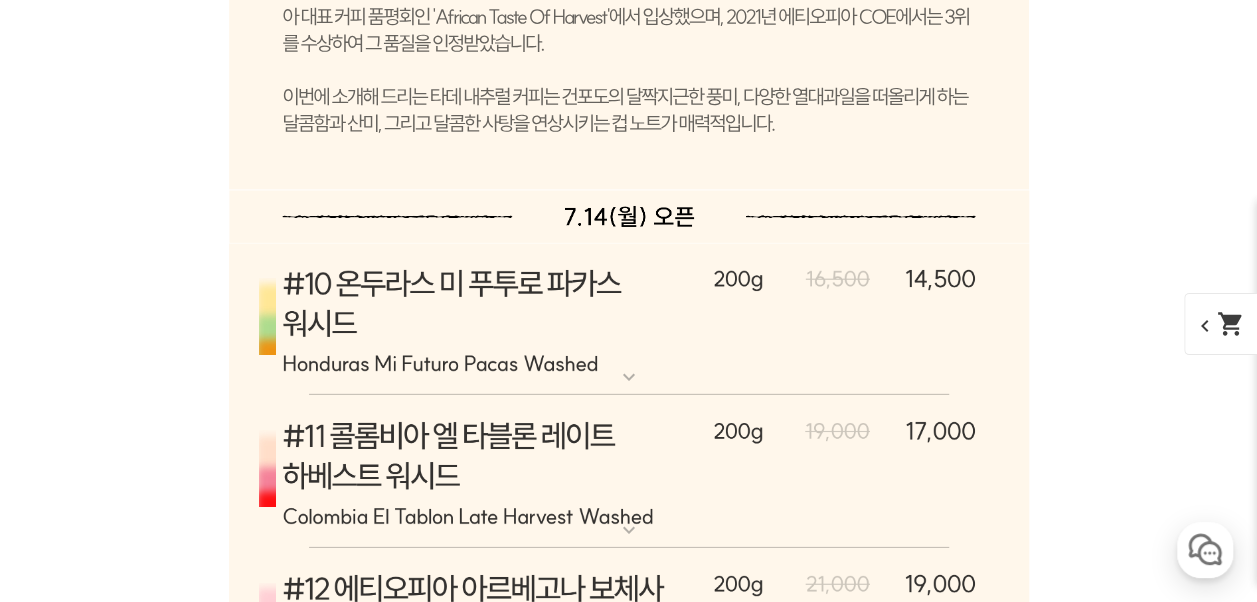 click 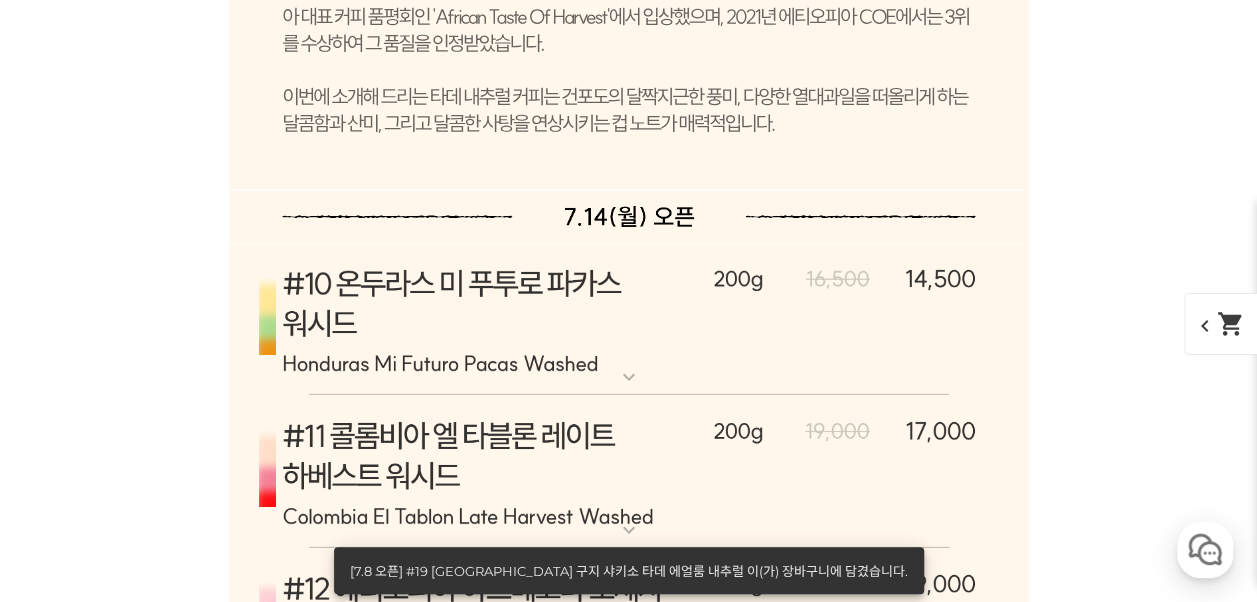 click on "[7.8 오픈] #19 에티오피아 구지 샤키소 타데 에얼룸 내추럴 이(가) 장바구니에 담겼습니다." at bounding box center (625, 570) 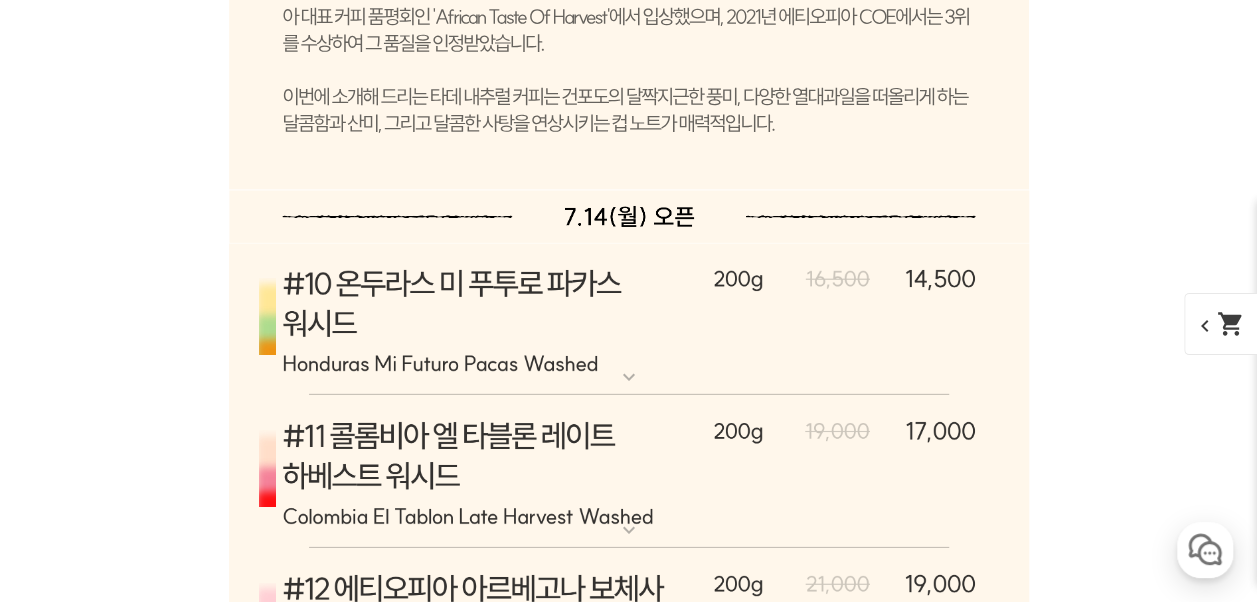 click on "shopping_cart" at bounding box center [1231, 324] 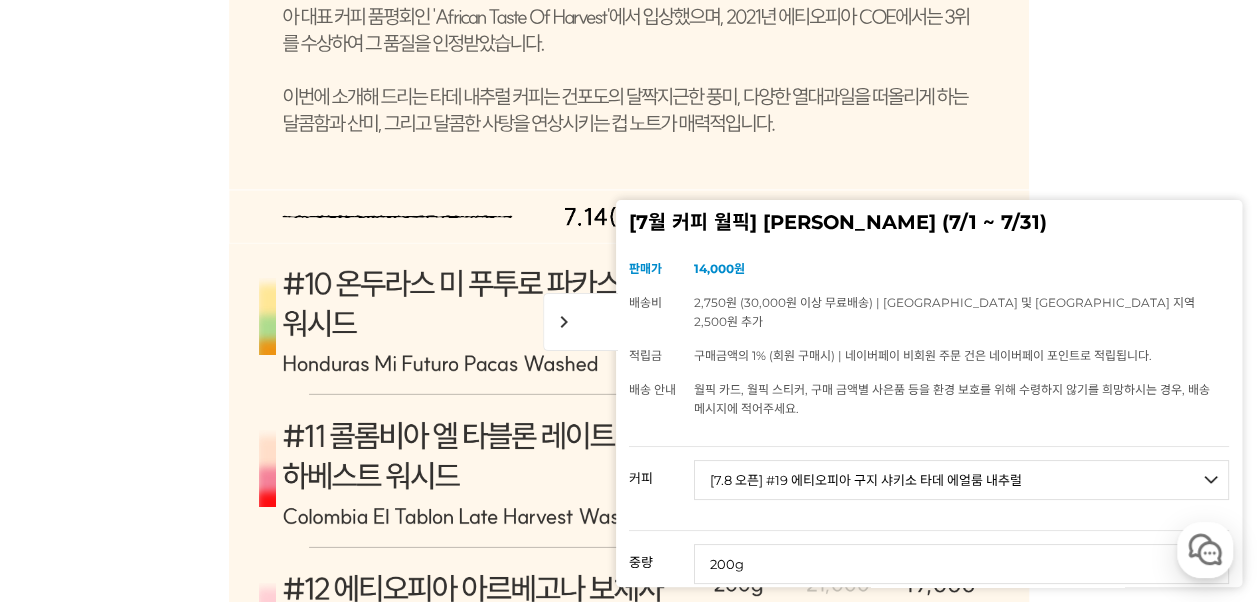 click on "게시글 신고하기
신고사유
관련없는 내용
욕설/비방
개인정보유출
광고/홍보글
기타
신고해주신 내용은 쇼핑몰 운영자의 검토 후 내부 운영 정책에 의해 처리가 진행됩니다.
신고
취소
닫기
상세 정보
상품 후기  163
상품 문의  30
배송/반품 안내
상세 정보
배송/반품 안내
상품 후기  163
상품 문의  30
﻿  expand_more  그레이프 쥬스 (언스페셜티 블렌드)  expand_more  애플 쥬스 (언스페셜티 블렌드)  expand_more   expand_more   expand_more   expand_more" at bounding box center [629, 84] 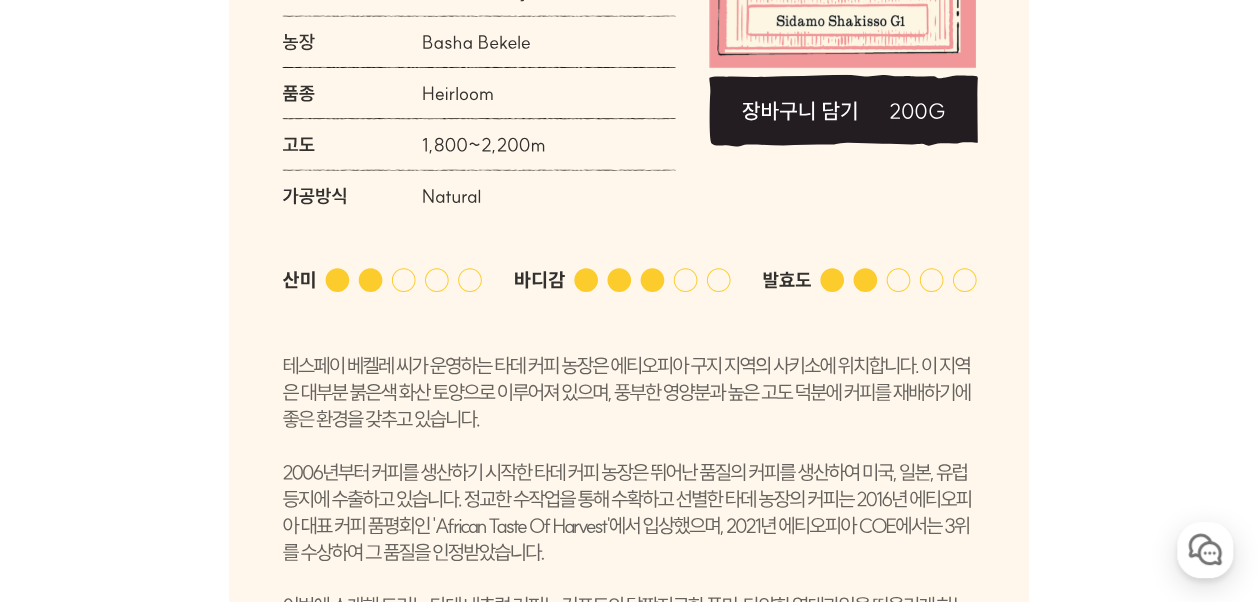 scroll, scrollTop: 0, scrollLeft: 0, axis: both 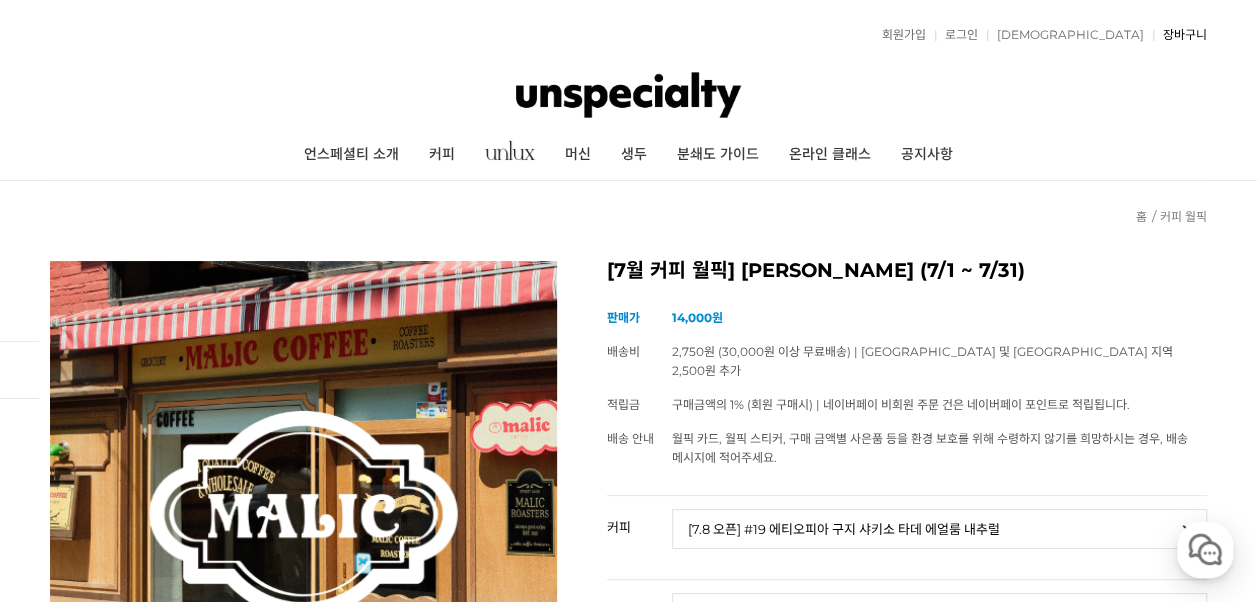 click on "장바구니" at bounding box center (1180, 35) 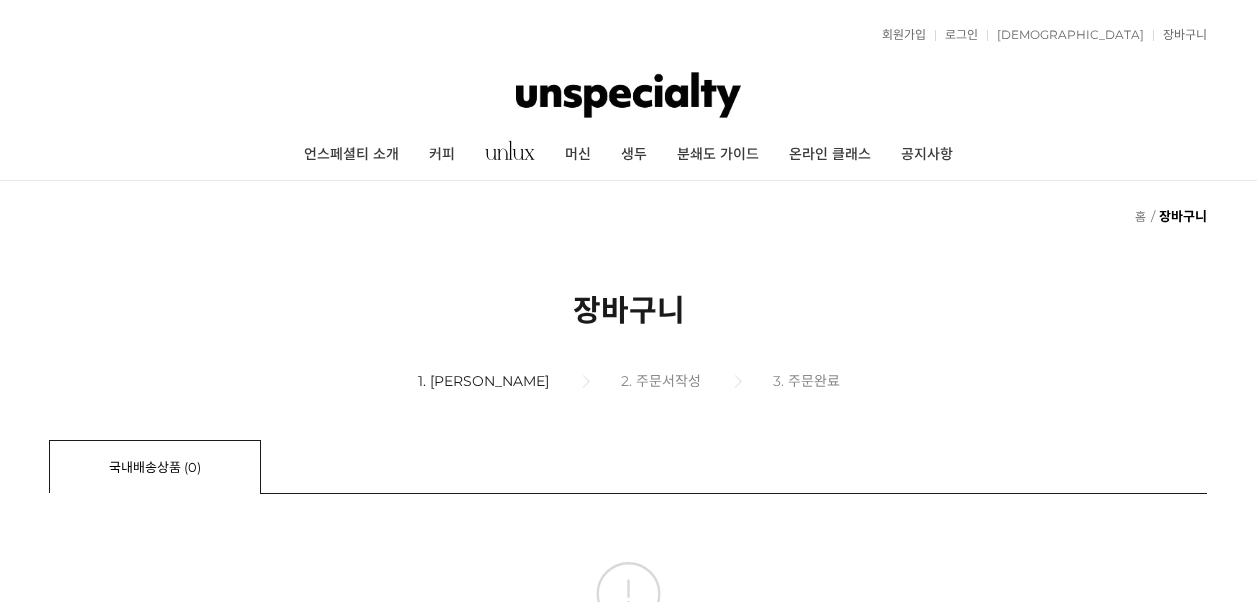 scroll, scrollTop: 0, scrollLeft: 0, axis: both 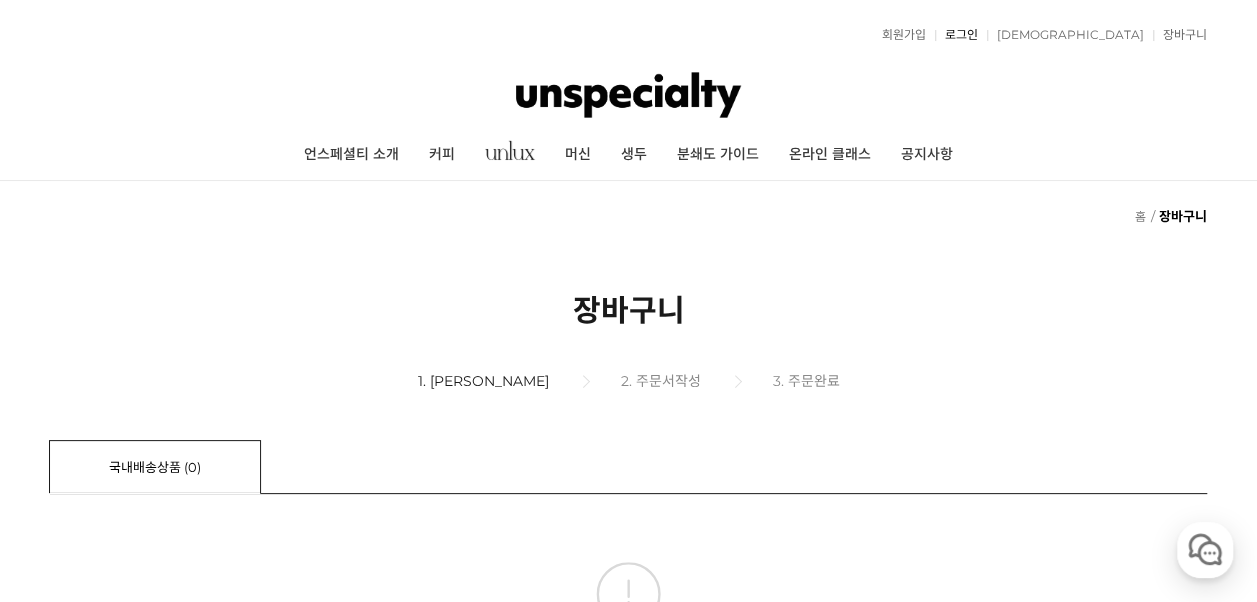 click on "로그인" at bounding box center (956, 35) 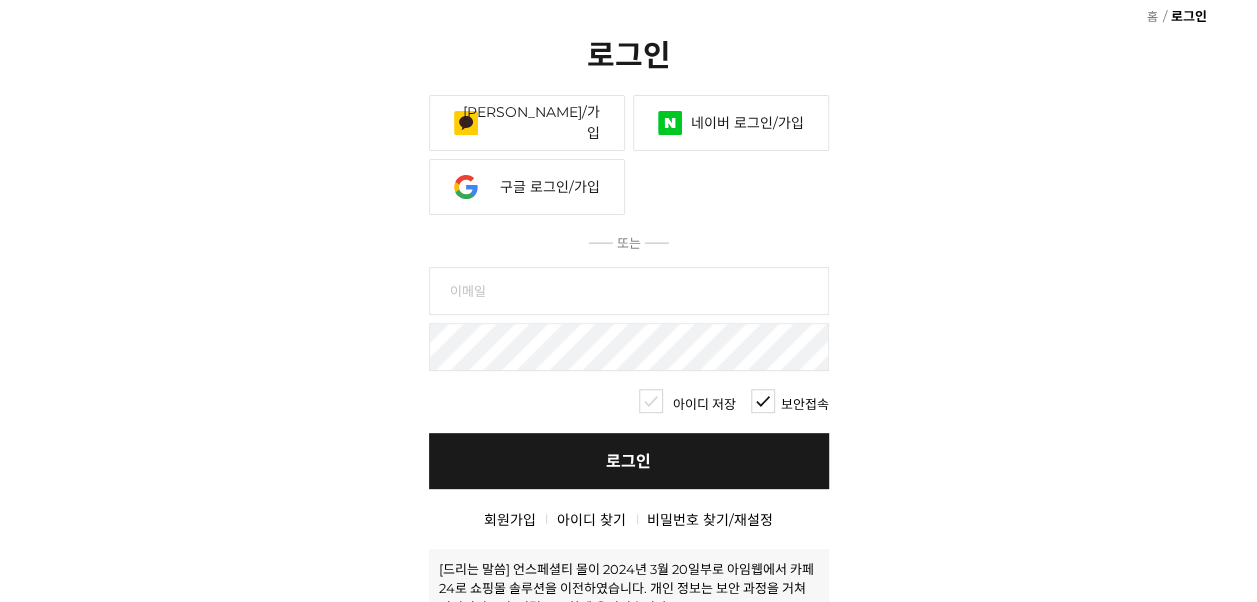 scroll, scrollTop: 200, scrollLeft: 0, axis: vertical 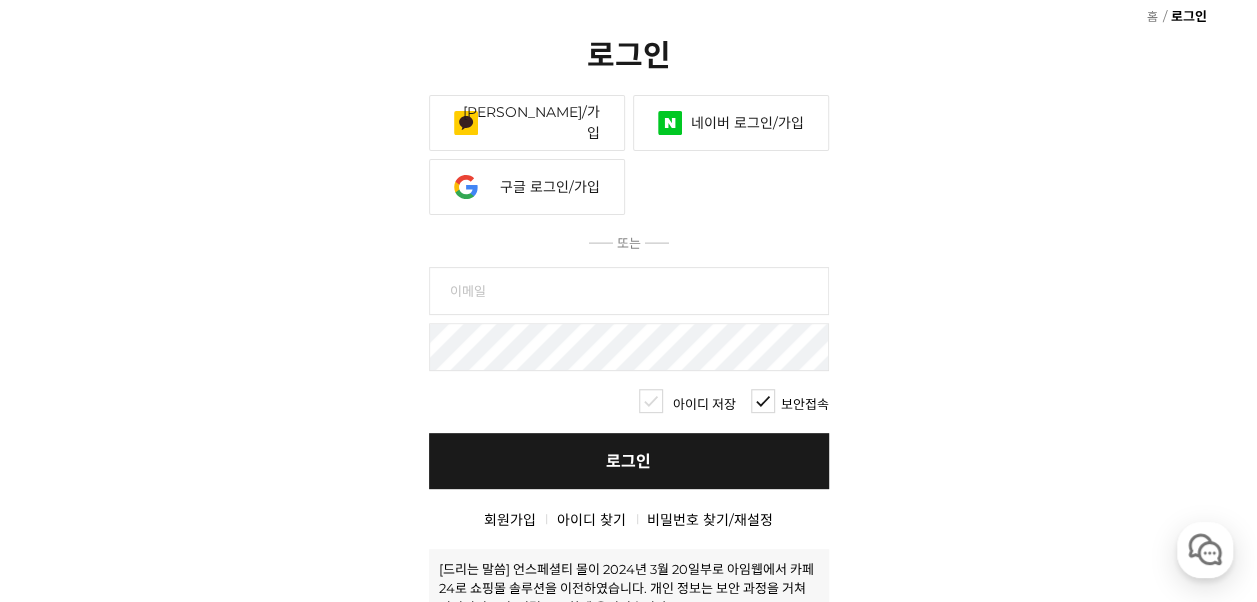 click on "카카오 로그인/가입" at bounding box center (527, 123) 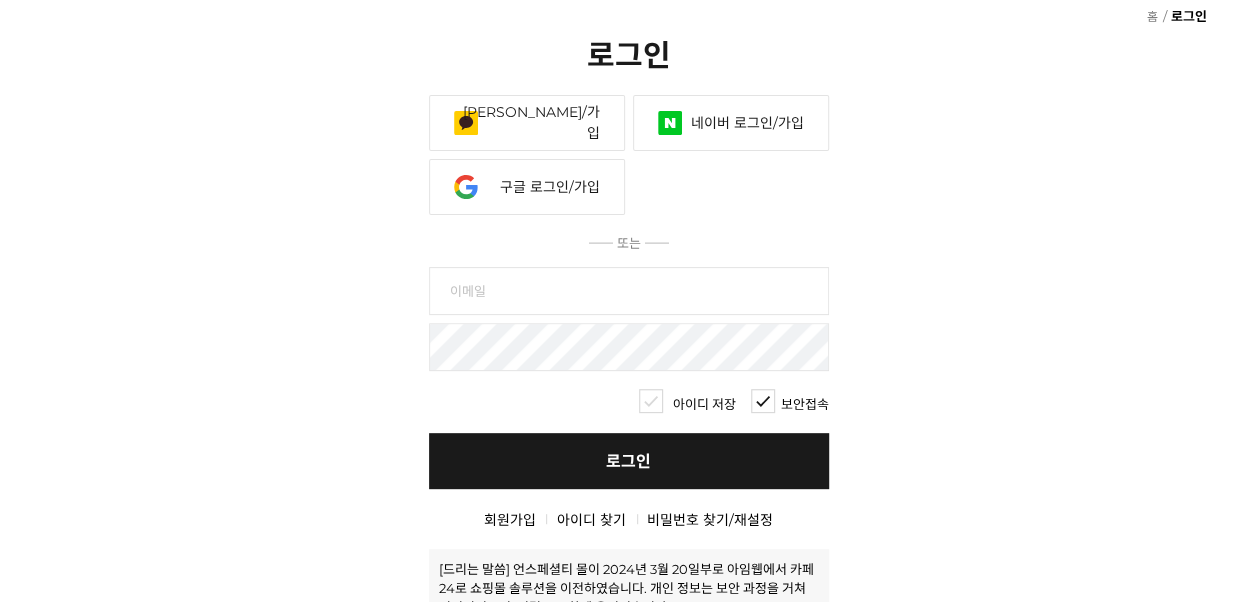 scroll, scrollTop: 200, scrollLeft: 0, axis: vertical 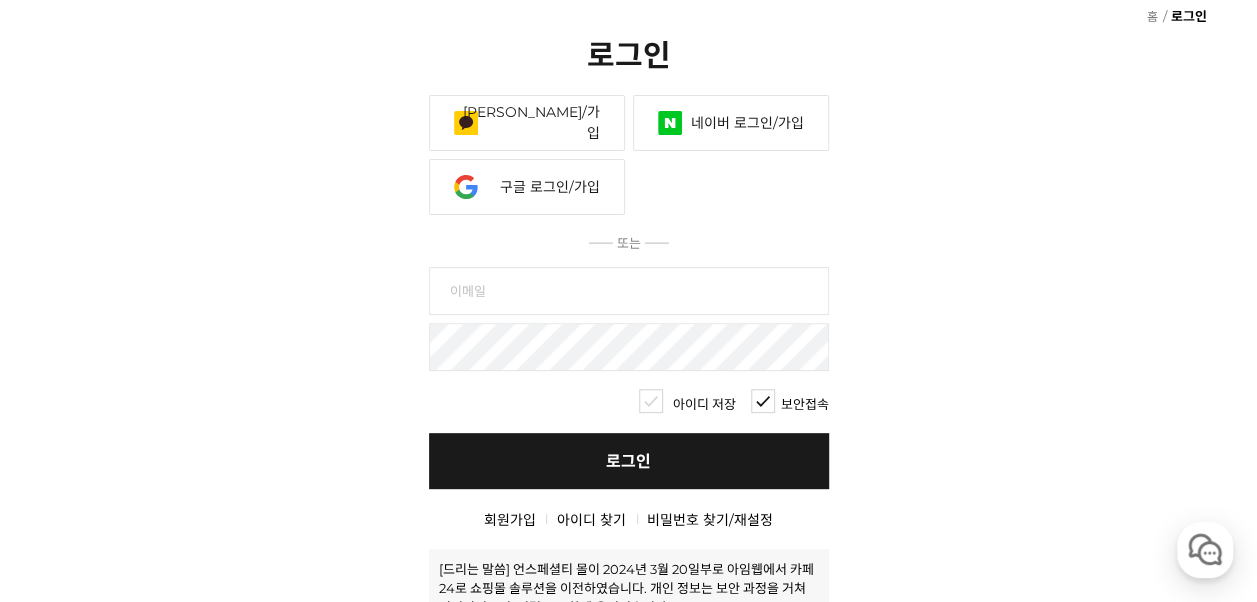click on "회원가입" at bounding box center [510, 520] 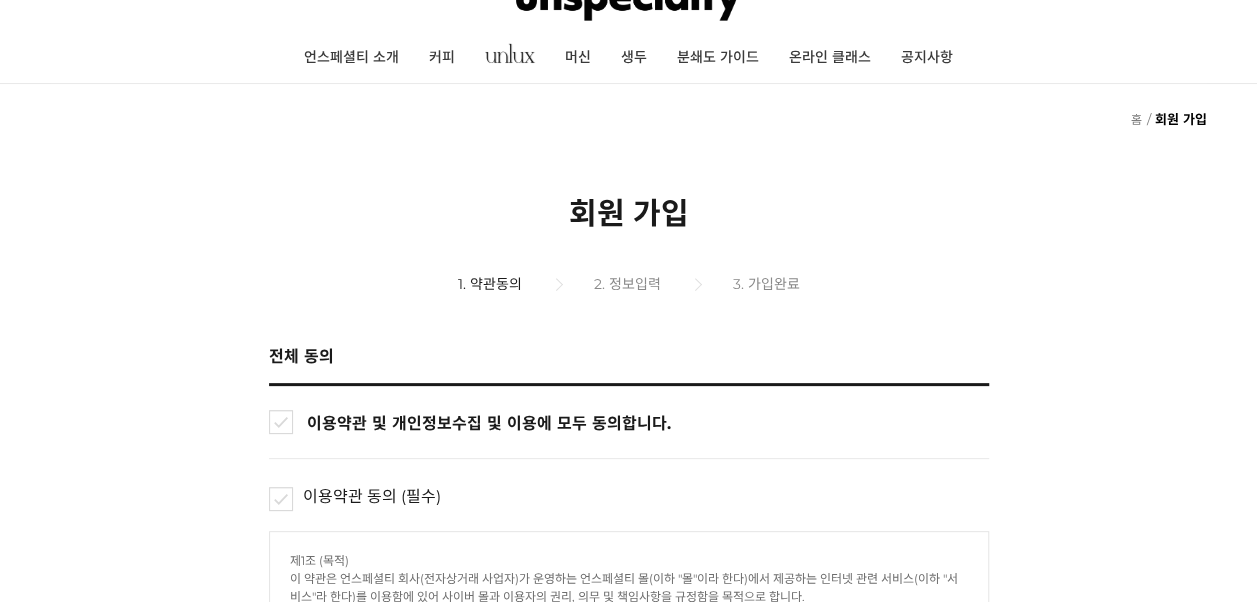 scroll, scrollTop: 100, scrollLeft: 0, axis: vertical 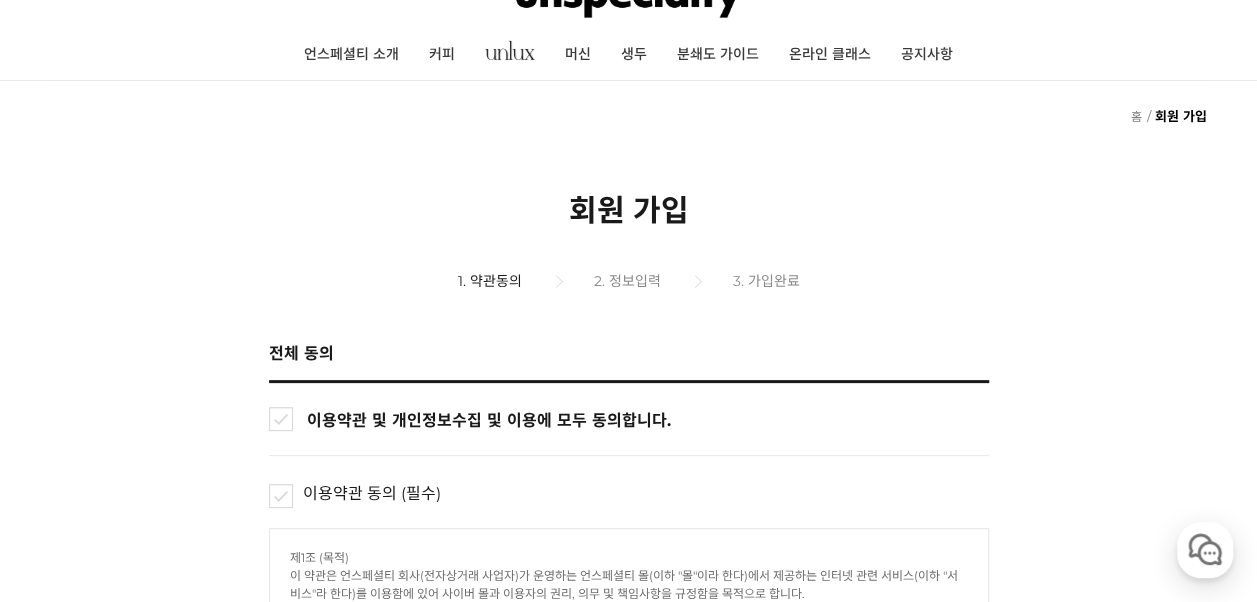 click on "이용약관 및 개인정보수집 및 이용에 모두 동의합니다." at bounding box center (646, 419) 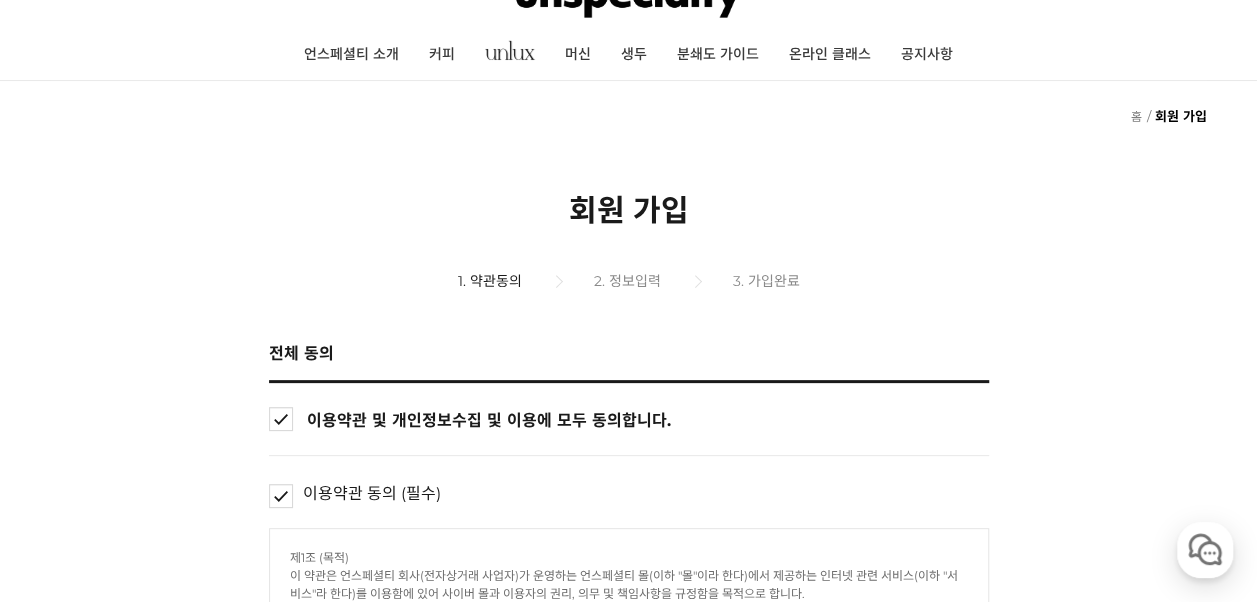checkbox on "true" 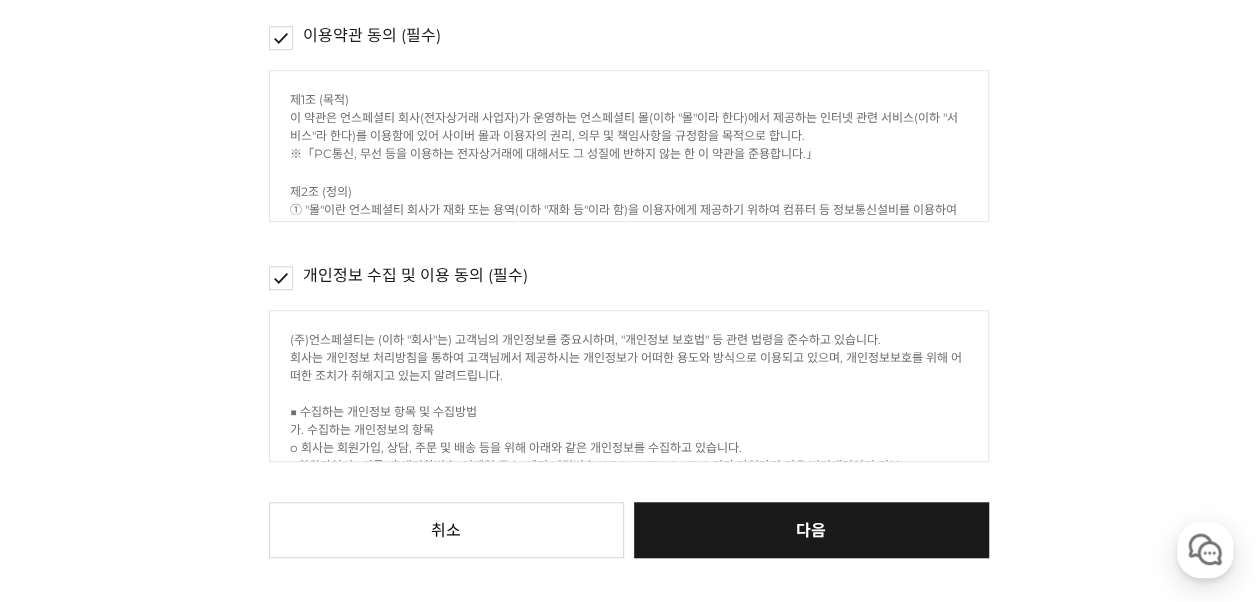 scroll, scrollTop: 600, scrollLeft: 0, axis: vertical 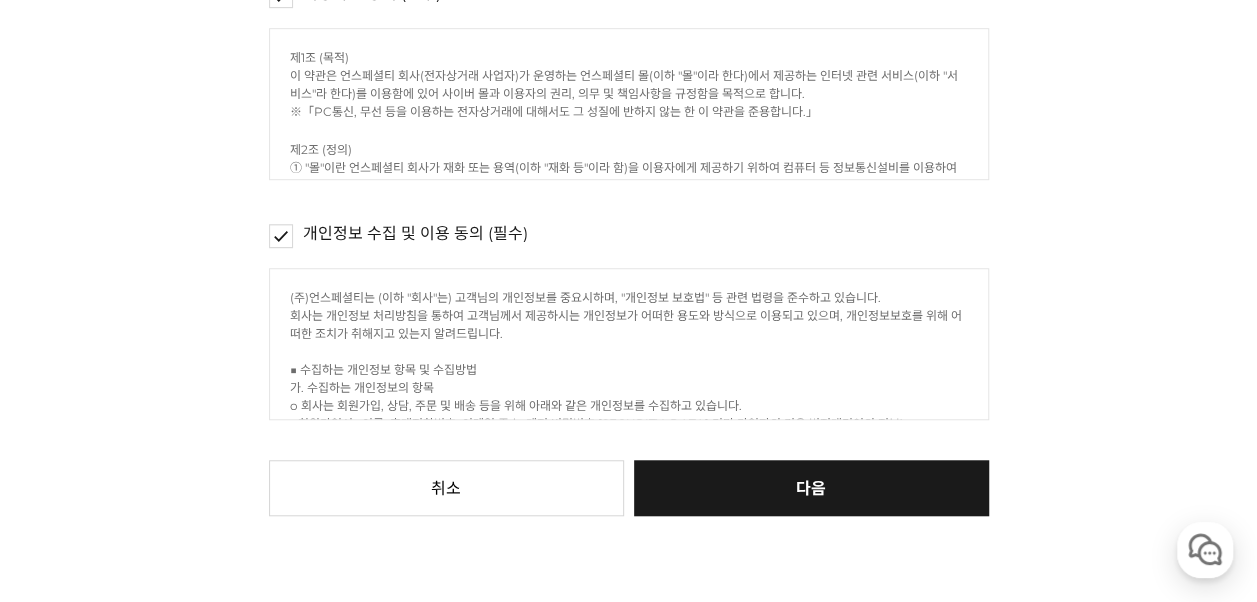 click on "다음" at bounding box center (811, 488) 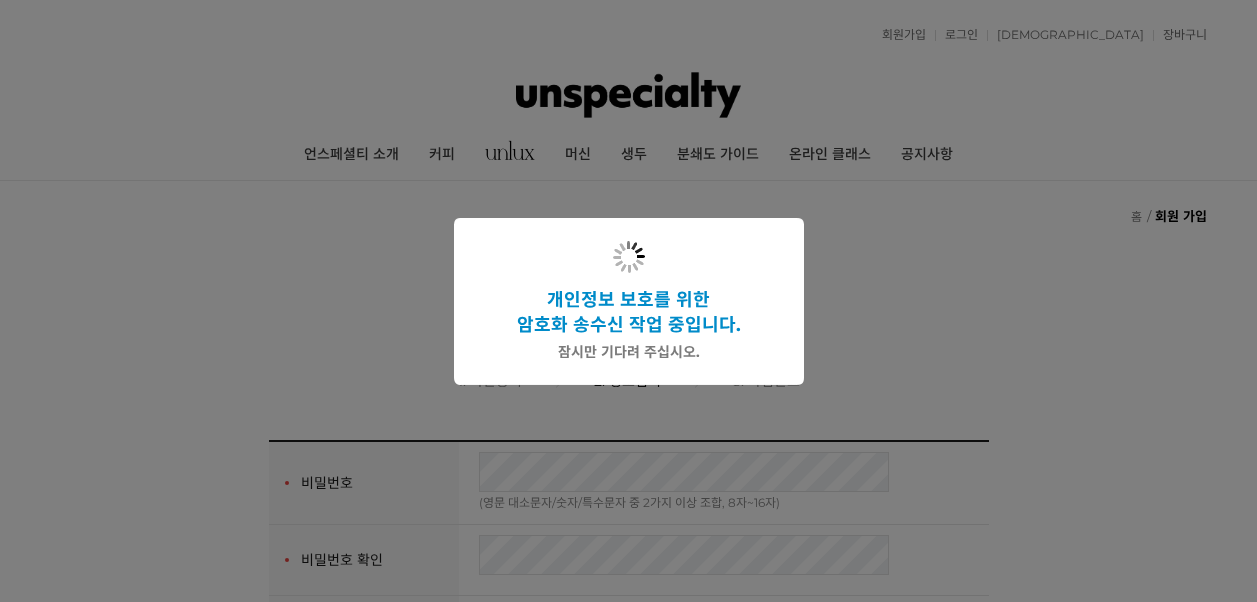 scroll, scrollTop: 0, scrollLeft: 0, axis: both 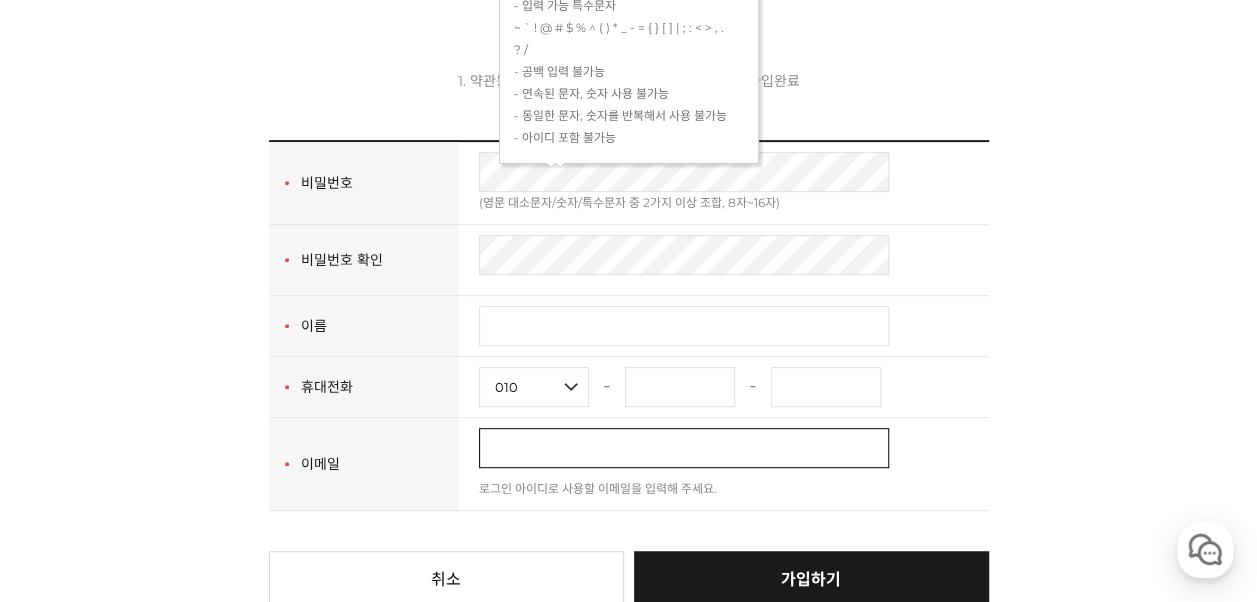 click at bounding box center (684, 448) 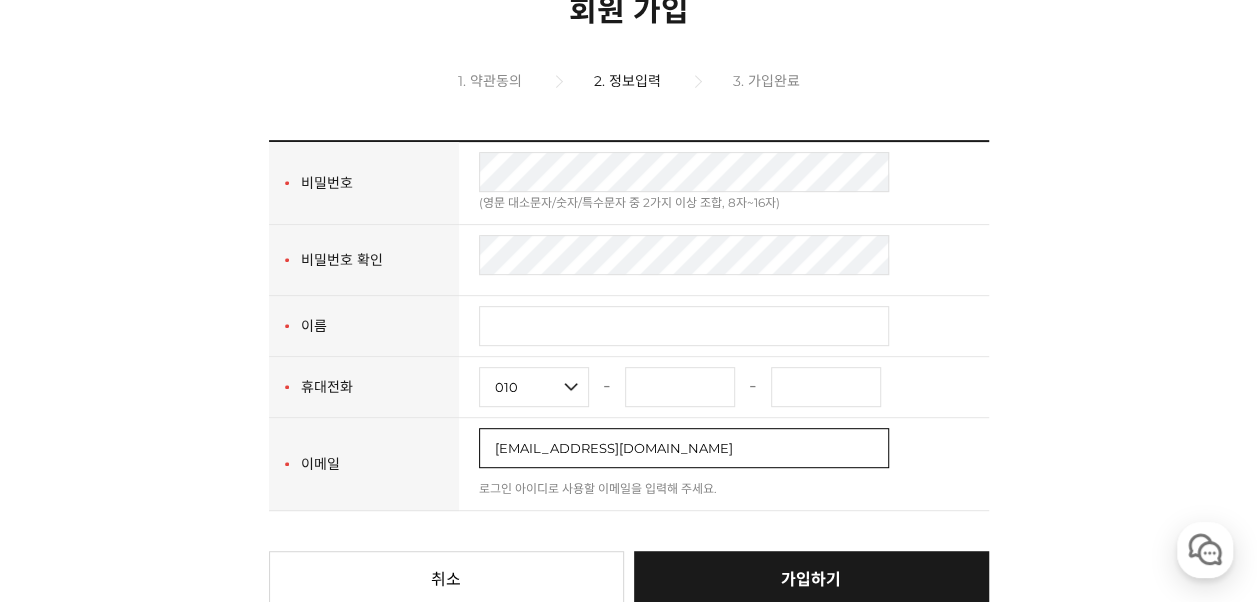 type on "veritasmea@naver.com" 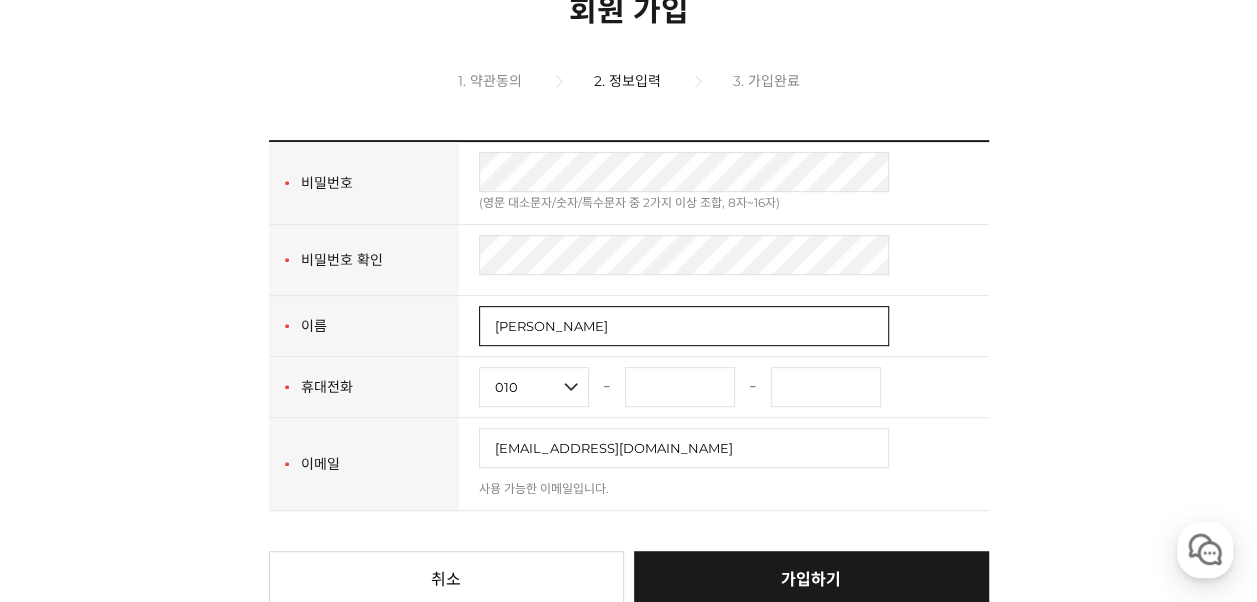 type on "이은경" 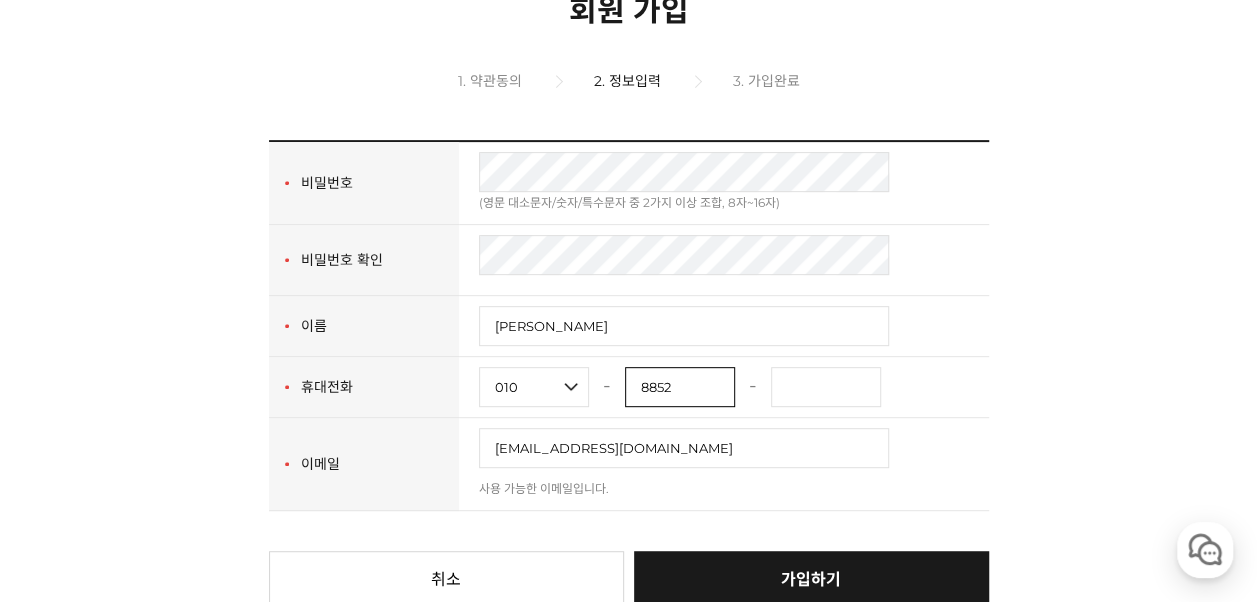type on "8852" 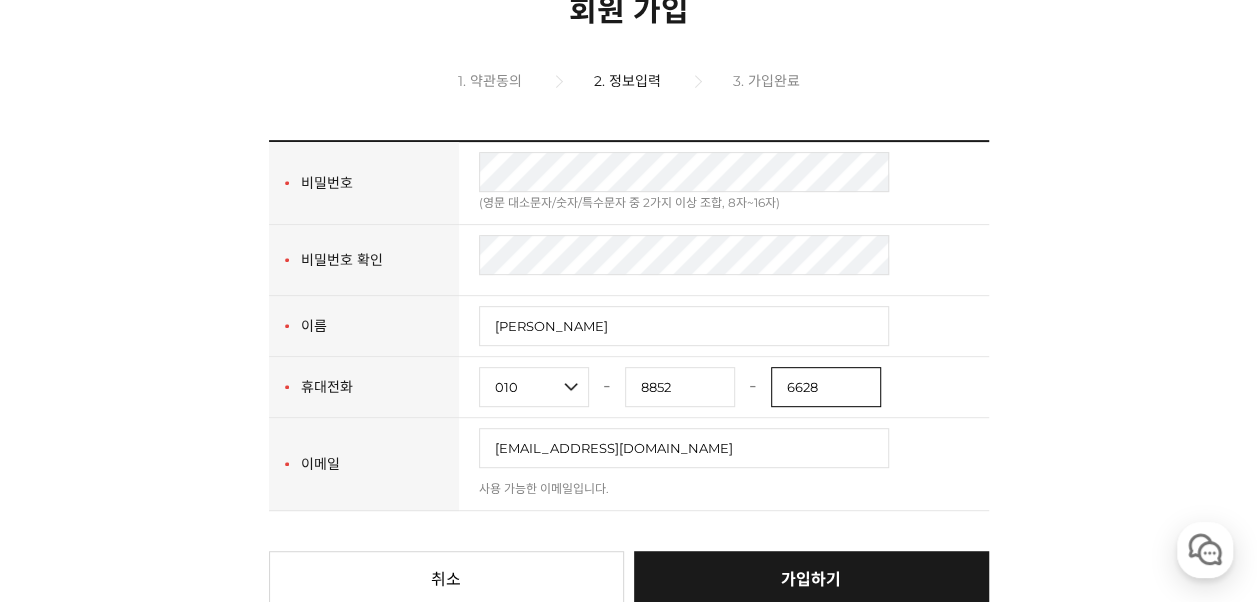 type on "6628" 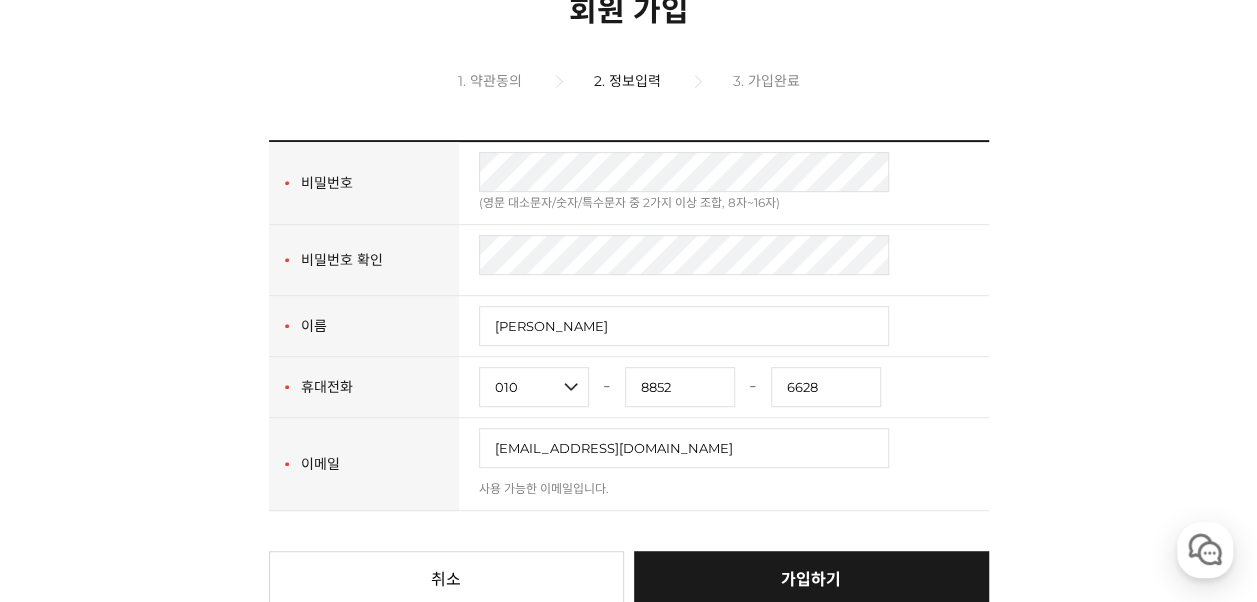 click on "가입하기" at bounding box center [811, 579] 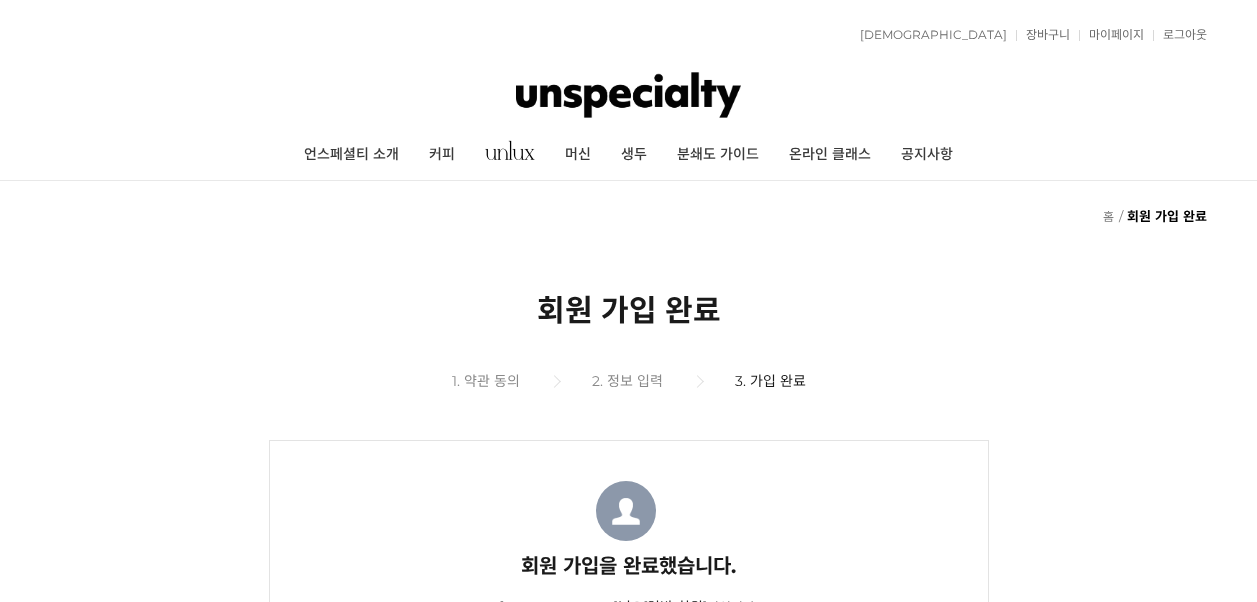 scroll, scrollTop: 0, scrollLeft: 0, axis: both 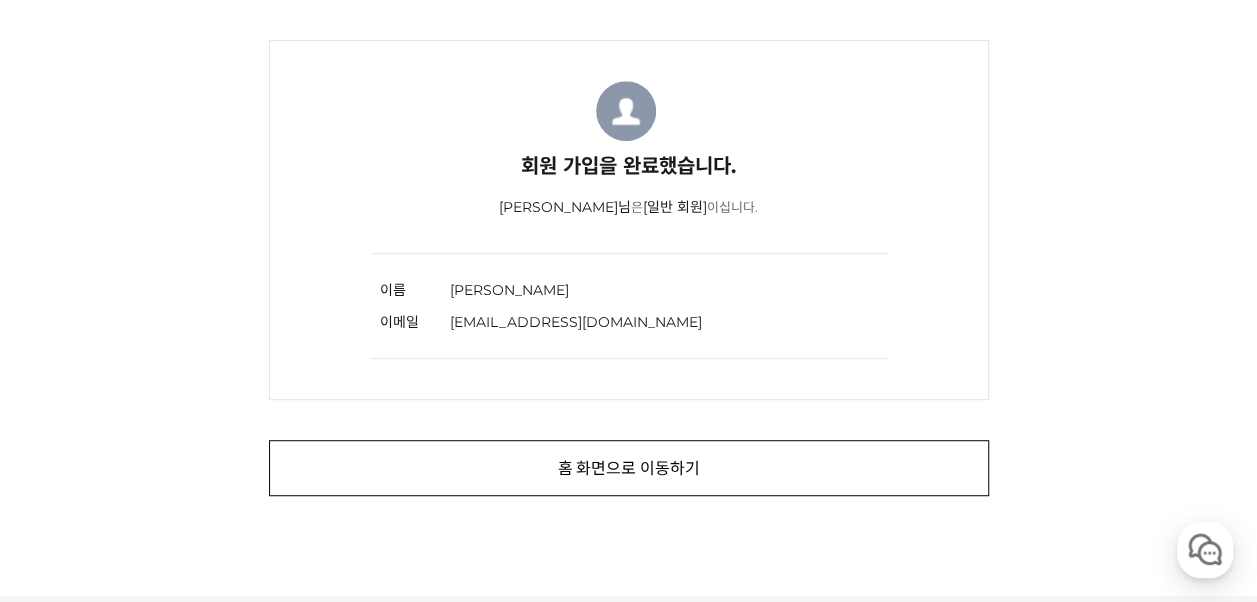click on "홈 화면으로 이동하기" at bounding box center (629, 468) 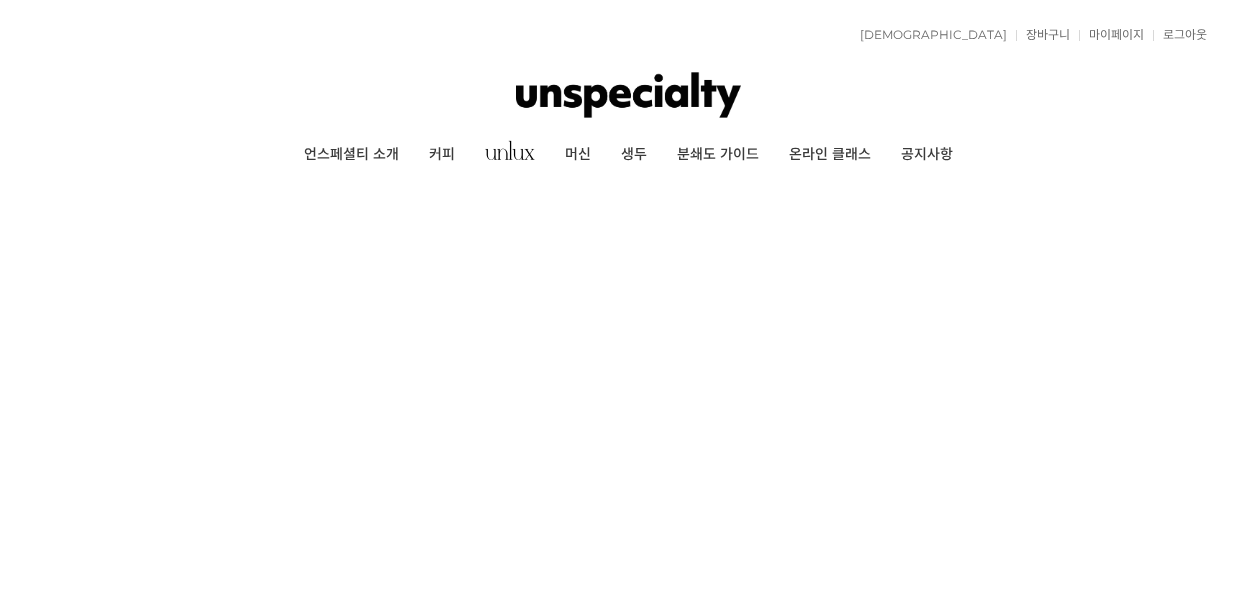 scroll, scrollTop: 0, scrollLeft: 0, axis: both 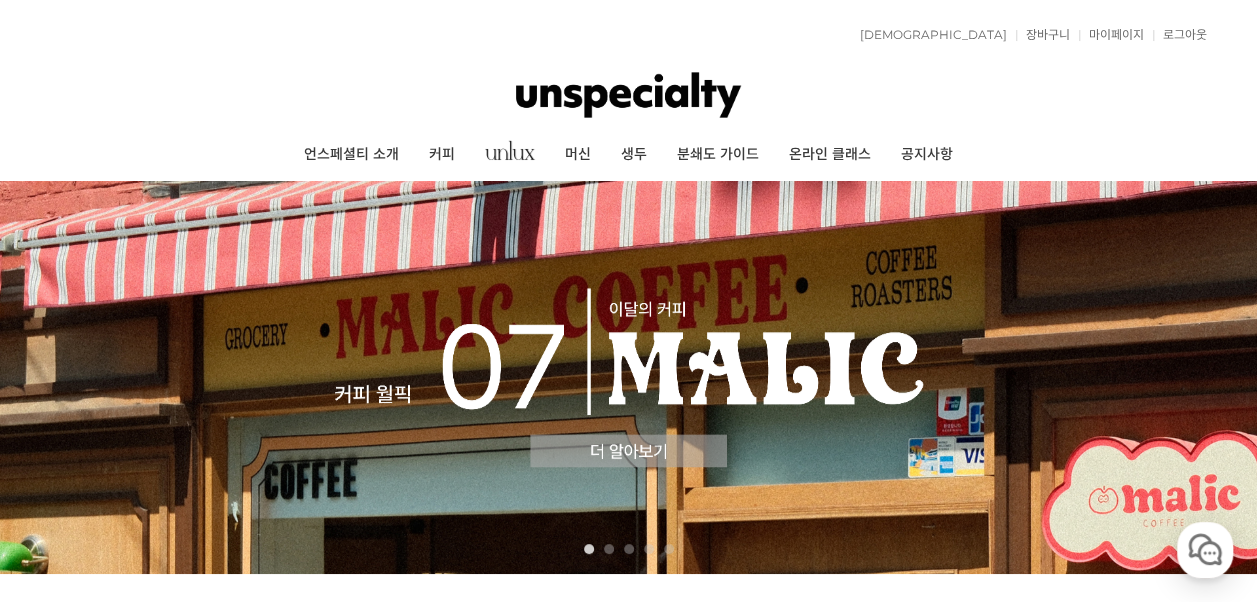 click at bounding box center [628, 377] 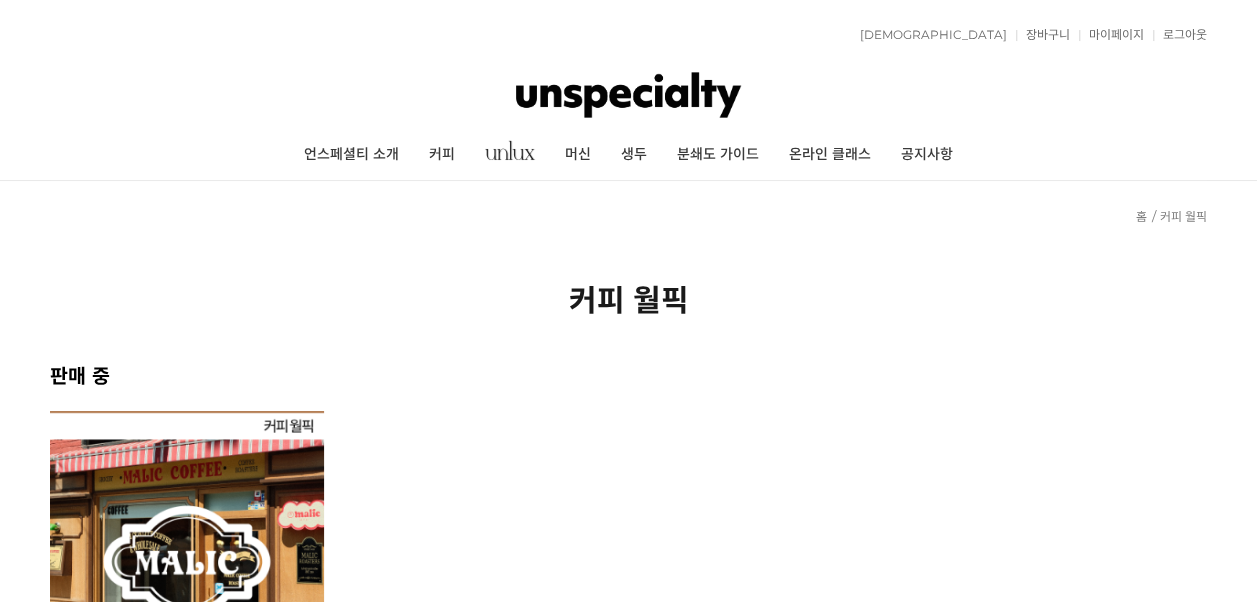 scroll, scrollTop: 0, scrollLeft: 0, axis: both 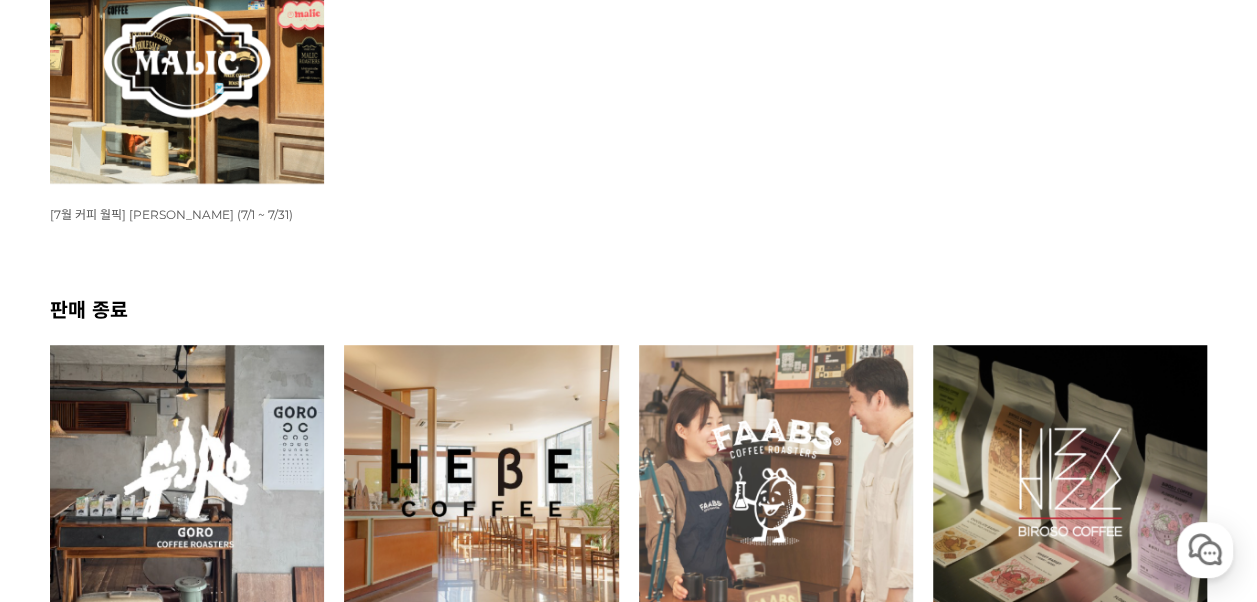 click at bounding box center [187, 48] 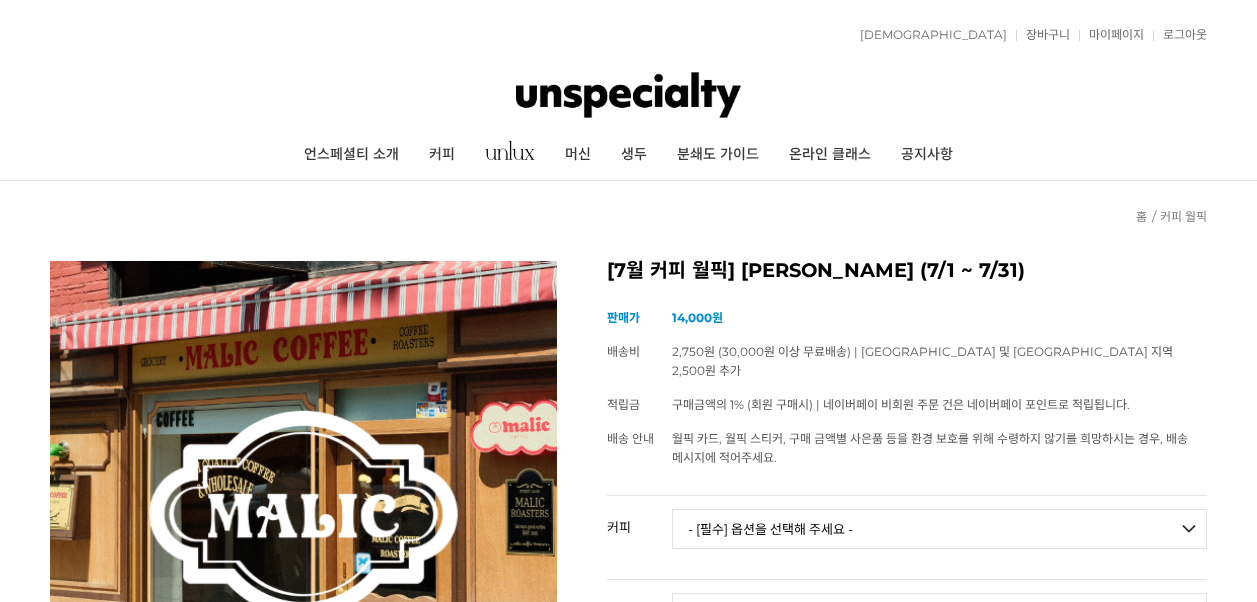 scroll, scrollTop: 0, scrollLeft: 0, axis: both 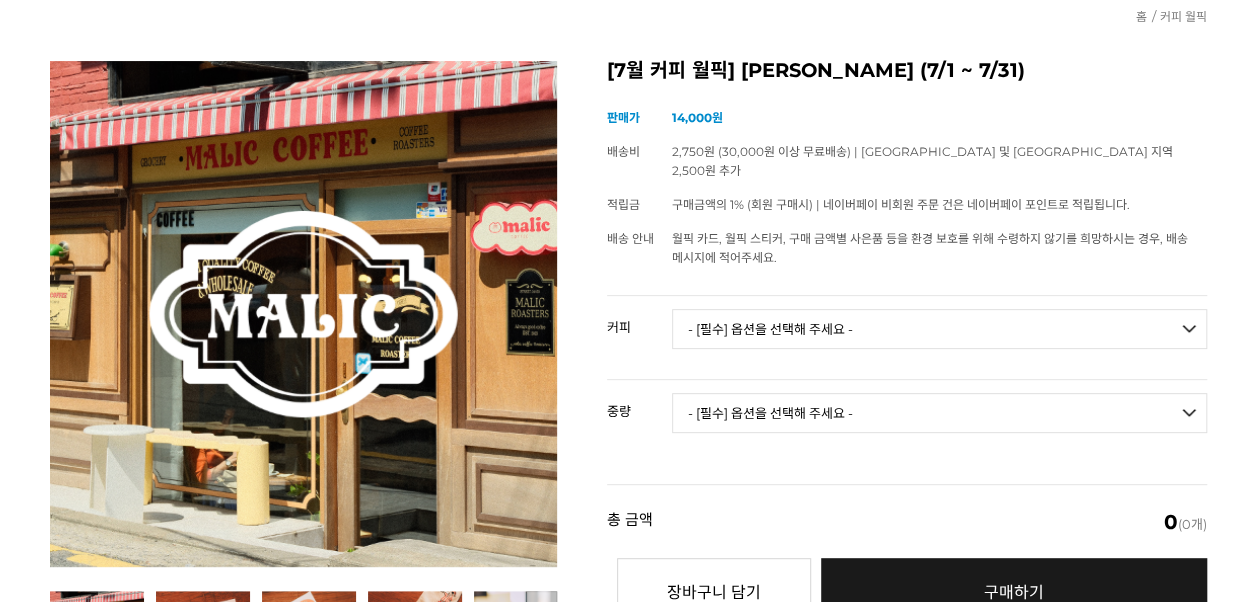 click on "- [필수] 옵션을 선택해 주세요 - ------------------- 언스페셜티 분쇄도 가이드 종이(주문 1개당 최대 1개 제공) [PERSON_NAME] (언스페셜티 블렌드) 애플 쥬스 (언스페셜티 블렌드) 허니 자몽 쥬스 (언스페셜티 블렌드) [기획상품] 2024 Best of Panama 3종 10g 레시피팩 프루티 블렌드 마일드 블렌드 모닝 블렌드 #1 탄자니아 아카시아 힐스 게이샤 AA 풀리 워시드 [품절] #2 콜롬비아 포파얀 슈가케인 디카페인 #3 에티오피아 알로 타미루 미리가 74158 워시드 #4 에티오피아 첼베사 워시드 디카페인 #5 케냐 뚱구리 AB 풀리 워시드 [품절] #6 에티오피아 버그 우 셀렉션 에얼룸 내추럴 (Lot2) #7 에티오피아 알로 타미루 무라고 74158 클래식 워시드 #8 케냐 은가라투아 AB 워시드 (Lot 159) [품절] [7.4 오픈] #9 온두라스 마리사벨 카바예로 파카마라 워시드 #24 [PERSON_NAME]" at bounding box center (939, 329) 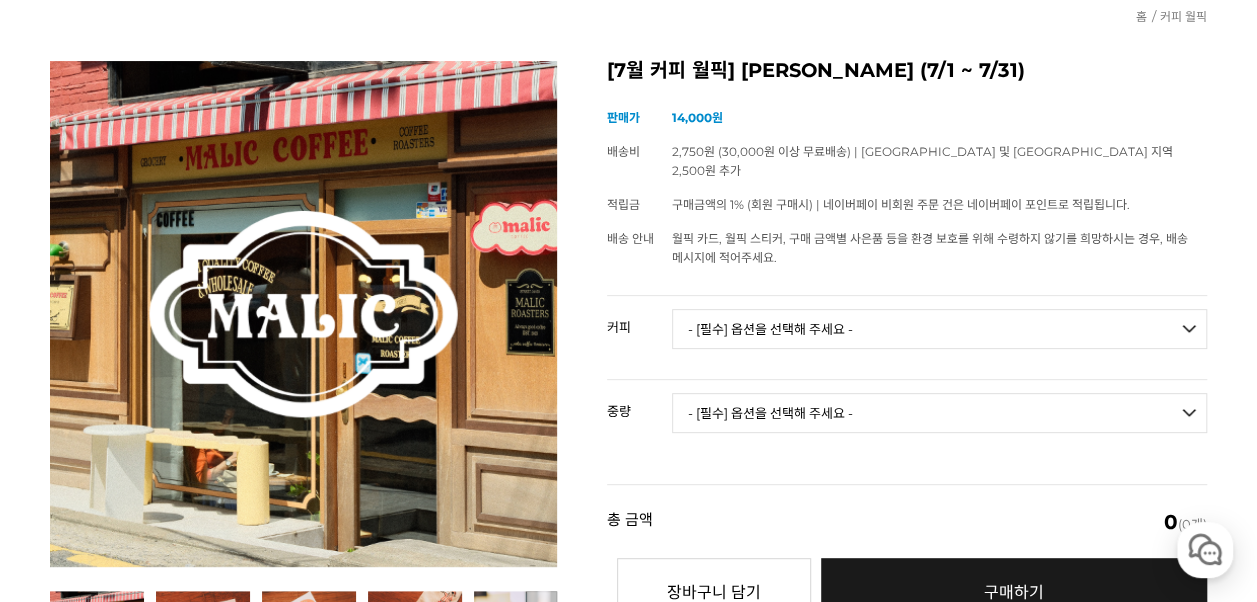 scroll, scrollTop: 0, scrollLeft: 0, axis: both 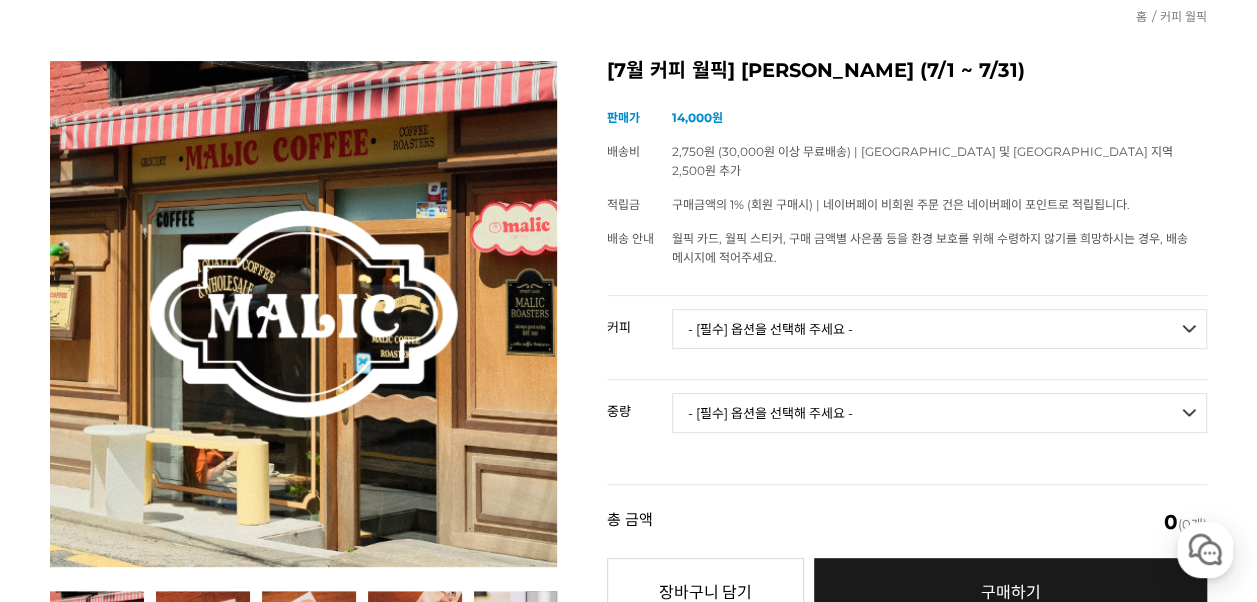 select on "[7.8 오픈] #19 에티오피아 구지 샤키소 타데 에얼룸 내추럴" 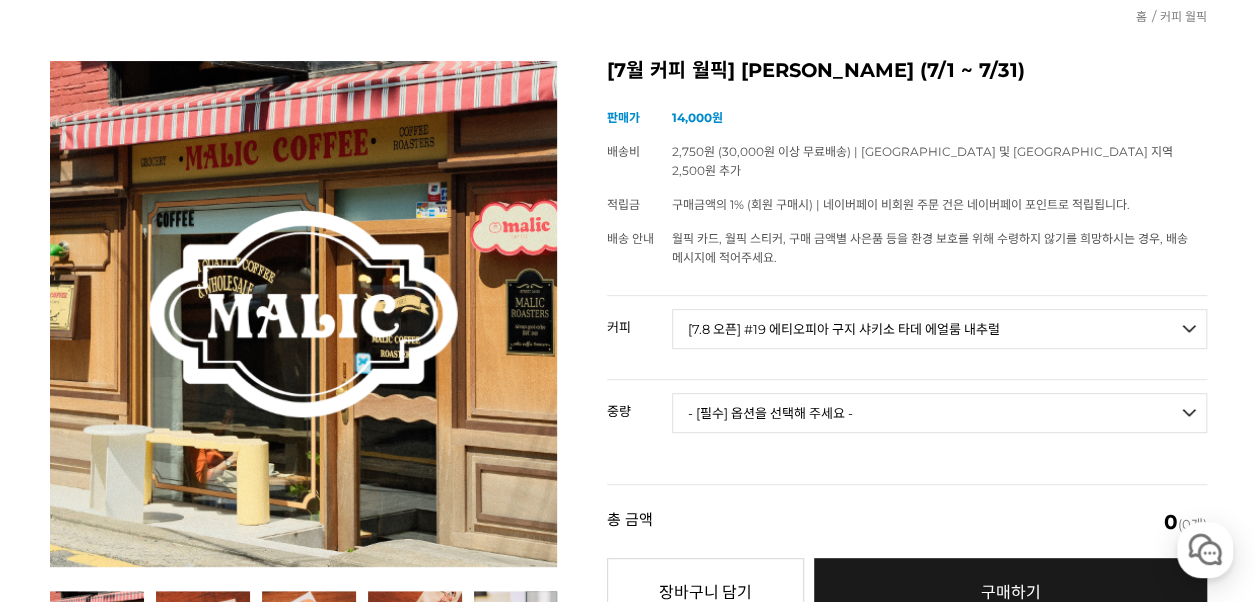 click on "- [필수] 옵션을 선택해 주세요 - ------------------- 언스페셜티 분쇄도 가이드 종이(주문 1개당 최대 1개 제공) 그레이프 쥬스 (언스페셜티 블렌드) 애플 쥬스 (언스페셜티 블렌드) 허니 자몽 쥬스 (언스페셜티 블렌드) [기획상품] 2024 Best of Panama 3종 10g 레시피팩 프루티 블렌드 마일드 블렌드 모닝 블렌드 #1 탄자니아 아카시아 힐스 게이샤 AA 풀리 워시드 [품절] #2 콜롬비아 포파얀 슈가케인 디카페인 #3 에티오피아 알로 타미루 미리가 74158 워시드 #4 에티오피아 첼베사 워시드 디카페인 #5 케냐 뚱구리 AB 풀리 워시드 [품절] #6 에티오피아 버그 우 셀렉션 에얼룸 내추럴 (Lot2) #7 에티오피아 알로 타미루 무라고 74158 클래식 워시드 #8 케냐 은가라투아 AB 워시드 (Lot 159) [품절] [7.4 오픈] #9 온두라스 마리사벨 카바예로 파카마라 워시드 #24 페루 알토 미라도르 게이샤 워시드" at bounding box center [939, 329] 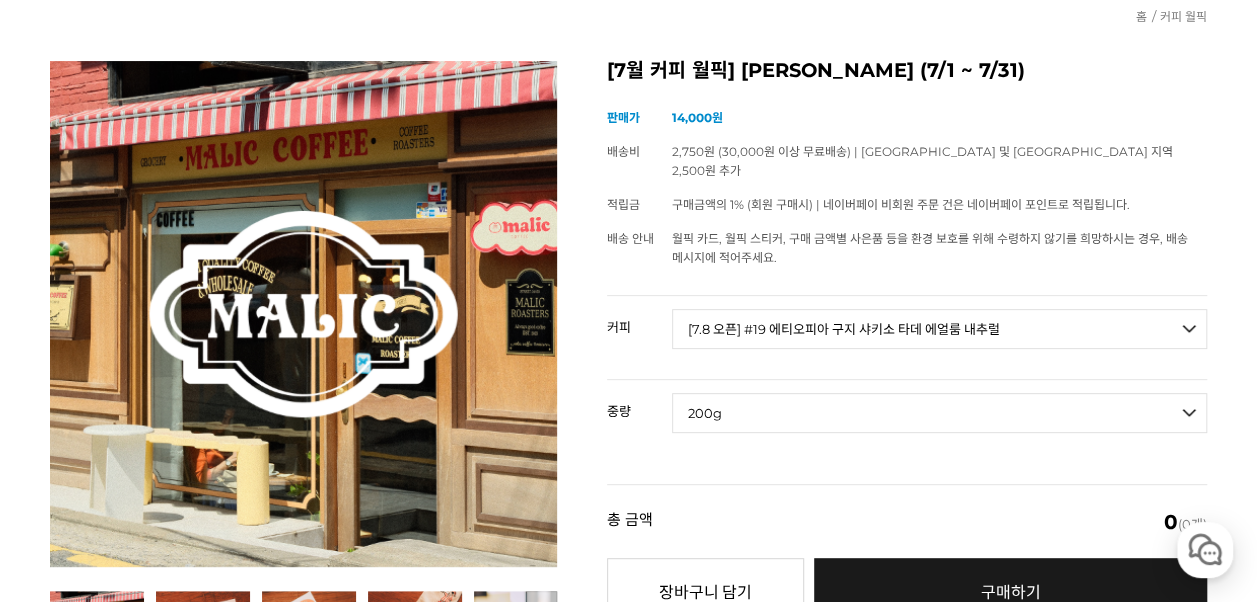 click on "- [필수] 옵션을 선택해 주세요 - ------------------- 200g" at bounding box center [939, 413] 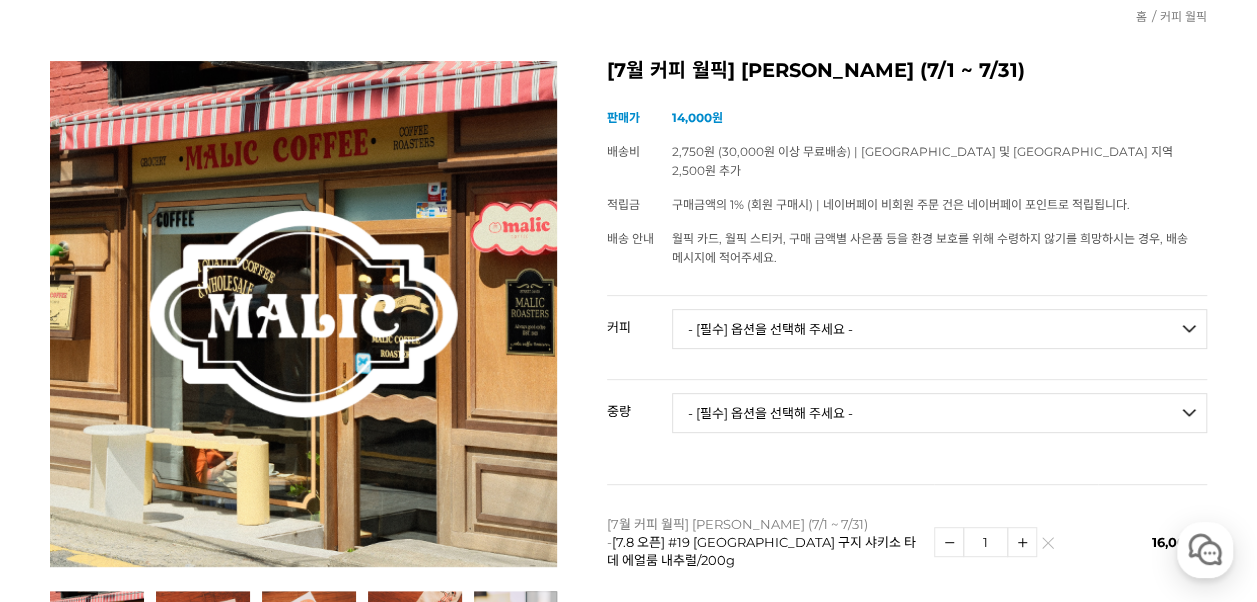 click on "- [필수] 옵션을 선택해 주세요 - ------------------- 언스페셜티 분쇄도 가이드 종이(주문 1개당 최대 1개 제공) 그레이프 쥬스 (언스페셜티 블렌드) 애플 쥬스 (언스페셜티 블렌드) 허니 자몽 쥬스 (언스페셜티 블렌드) [기획상품] 2024 Best of Panama 3종 10g 레시피팩 프루티 블렌드 마일드 블렌드 모닝 블렌드 #1 탄자니아 아카시아 힐스 게이샤 AA 풀리 워시드 [품절] #2 콜롬비아 포파얀 슈가케인 디카페인 #3 에티오피아 알로 타미루 미리가 74158 워시드 #4 에티오피아 첼베사 워시드 디카페인 #5 케냐 뚱구리 AB 풀리 워시드 [품절] #6 에티오피아 버그 우 셀렉션 에얼룸 내추럴 (Lot2) #7 에티오피아 알로 타미루 무라고 74158 클래식 워시드 #8 케냐 은가라투아 AB 워시드 (Lot 159) [품절] [7.4 오픈] #9 온두라스 마리사벨 카바예로 파카마라 워시드 #24 페루 알토 미라도르 게이샤 워시드" at bounding box center (939, 329) 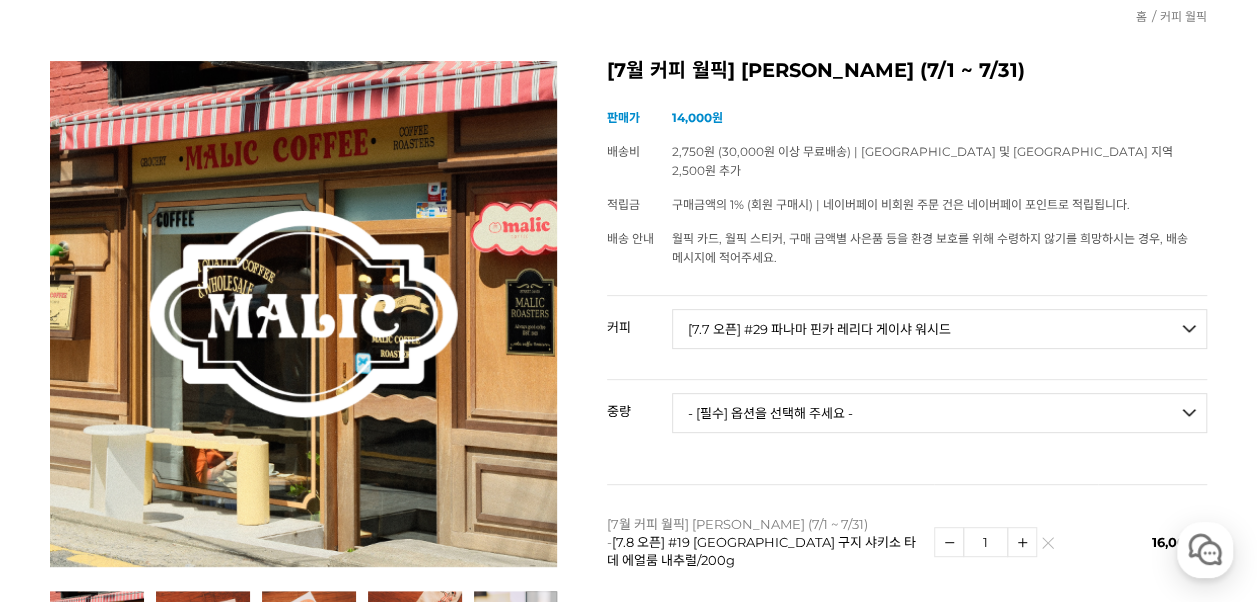 click on "- [필수] 옵션을 선택해 주세요 - ------------------- 언스페셜티 분쇄도 가이드 종이(주문 1개당 최대 1개 제공) 그레이프 쥬스 (언스페셜티 블렌드) 애플 쥬스 (언스페셜티 블렌드) 허니 자몽 쥬스 (언스페셜티 블렌드) [기획상품] 2024 Best of Panama 3종 10g 레시피팩 프루티 블렌드 마일드 블렌드 모닝 블렌드 #1 탄자니아 아카시아 힐스 게이샤 AA 풀리 워시드 [품절] #2 콜롬비아 포파얀 슈가케인 디카페인 #3 에티오피아 알로 타미루 미리가 74158 워시드 #4 에티오피아 첼베사 워시드 디카페인 #5 케냐 뚱구리 AB 풀리 워시드 [품절] #6 에티오피아 버그 우 셀렉션 에얼룸 내추럴 (Lot2) #7 에티오피아 알로 타미루 무라고 74158 클래식 워시드 #8 케냐 은가라투아 AB 워시드 (Lot 159) [품절] [7.4 오픈] #9 온두라스 마리사벨 카바예로 파카마라 워시드 #24 페루 알토 미라도르 게이샤 워시드" at bounding box center [939, 329] 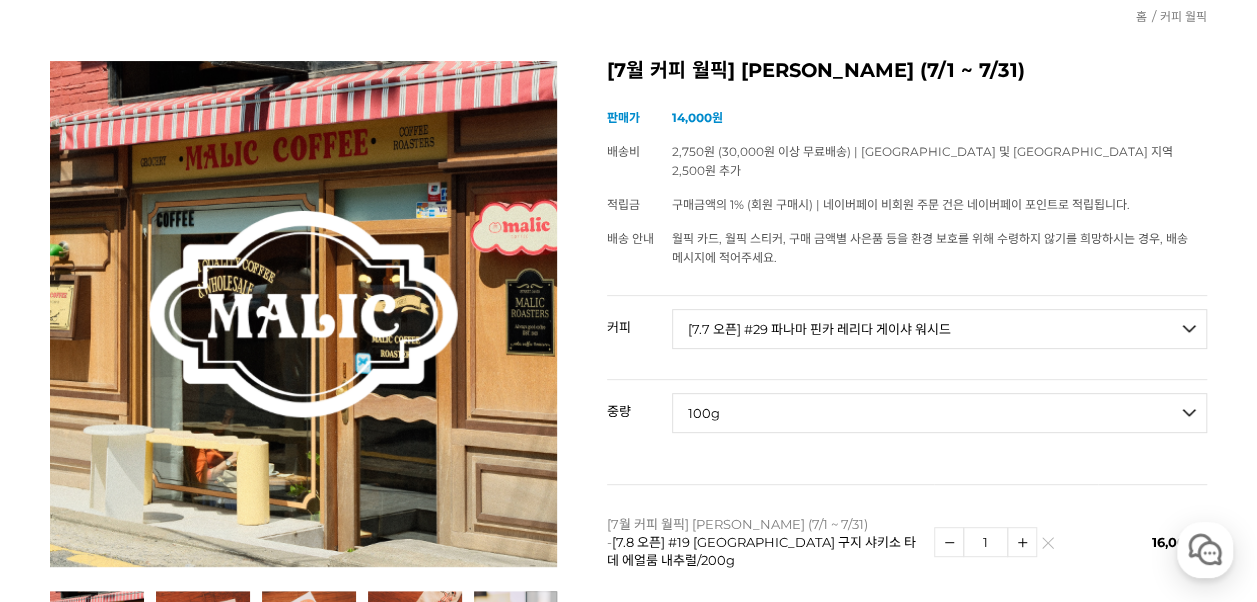 click on "- [필수] 옵션을 선택해 주세요 - ------------------- 100g" at bounding box center (939, 413) 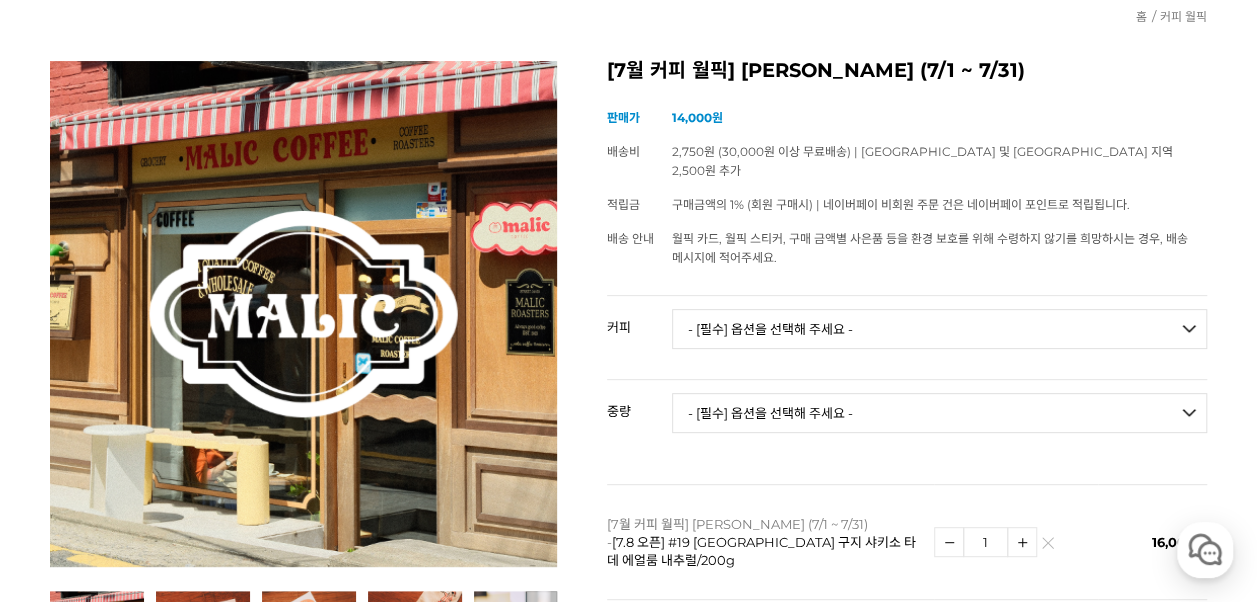 click on "상품 옵션
커피
- [필수] 옵션을 선택해 주세요 - ------------------- 언스페셜티 분쇄도 가이드 종이(주문 1개당 최대 1개 제공) 그레이프 쥬스 (언스페셜티 블렌드) 애플 쥬스 (언스페셜티 블렌드) 허니 자몽 쥬스 (언스페셜티 블렌드) [기획상품] 2024 Best of Panama 3종 10g 레시피팩 프루티 블렌드 마일드 블렌드 모닝 블렌드 #1 탄자니아 아카시아 힐스 게이샤 AA 풀리 워시드 [품절] #2 콜롬비아 포파얀 슈가케인 디카페인 #3 에티오피아 알로 타미루 미리가 74158 워시드 #4 에티오피아 첼베사 워시드 디카페인 #5 케냐 뚱구리 AB 풀리 워시드 [품절] #6 에티오피아 버그 우 셀렉션 에얼룸 내추럴 (Lot2) #7 에티오피아 알로 타미루 무라고 74158 클래식 워시드 #8 케냐 은가라투아 AB 워시드 (Lot 159) [품절] 드립백 세트 (1box 6ea)" at bounding box center (907, 549) 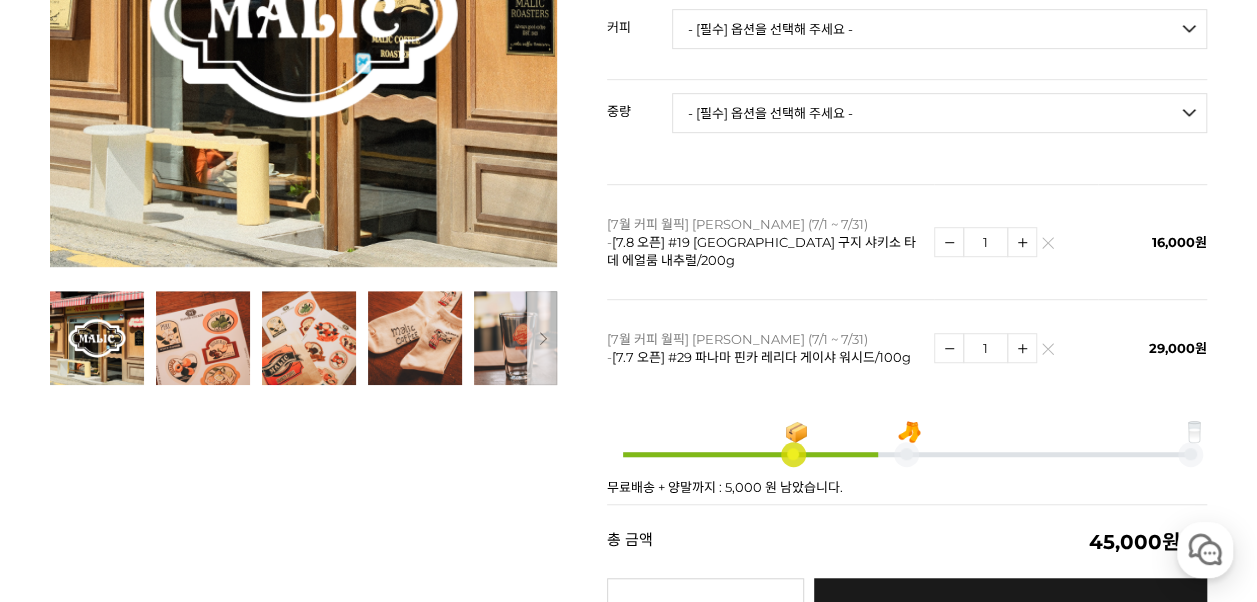 click on "뒤로가기
현재 위치
홈
커피 월픽
상품 상세 정보
이전 다음" at bounding box center [628, 3725] 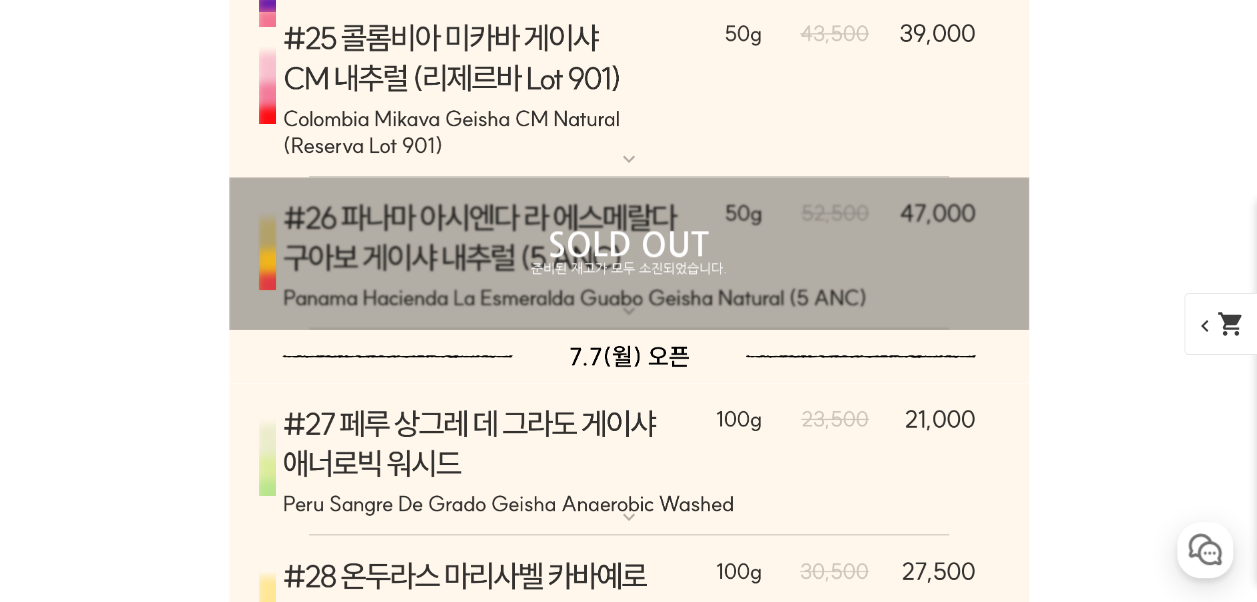 scroll, scrollTop: 8733, scrollLeft: 0, axis: vertical 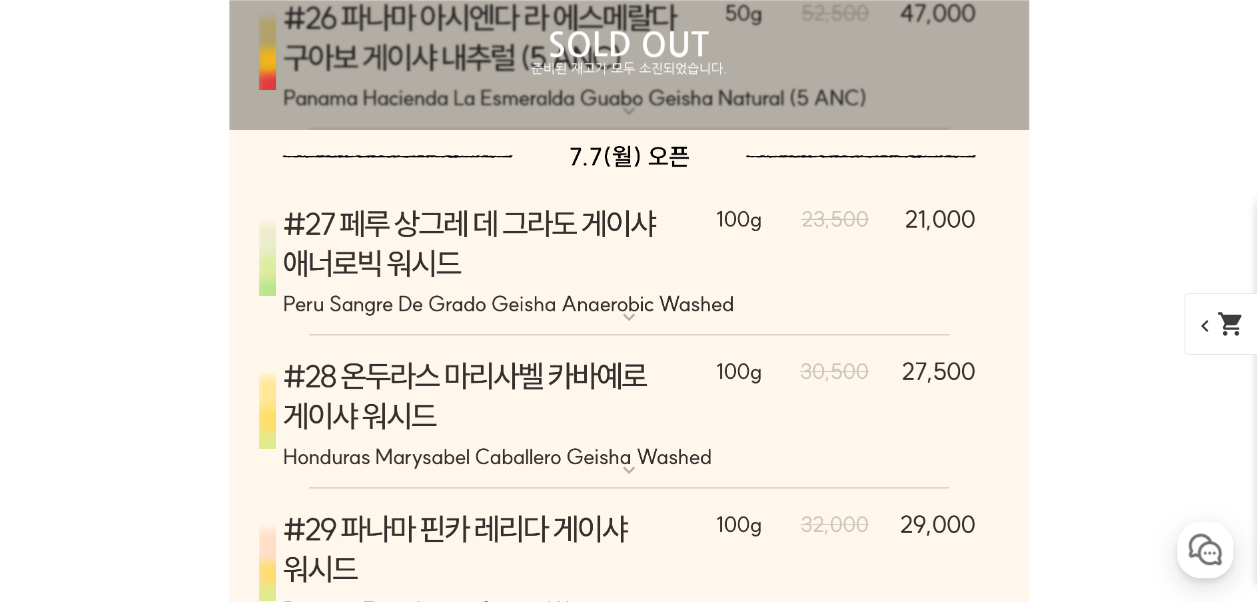 click at bounding box center (629, -828) 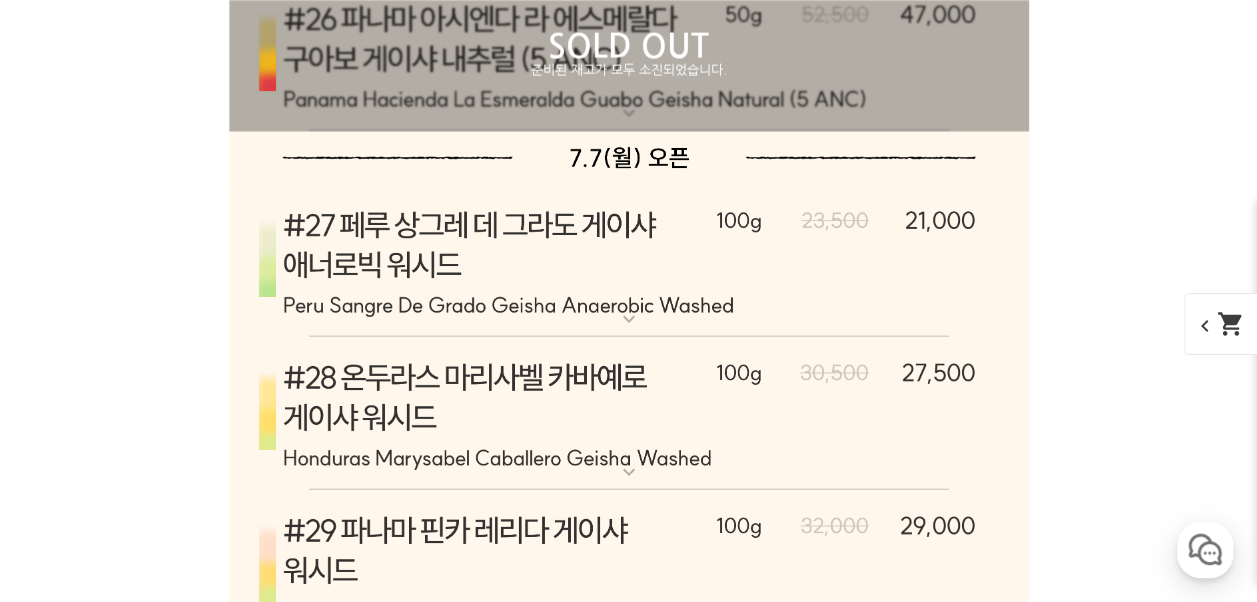 scroll, scrollTop: 9733, scrollLeft: 0, axis: vertical 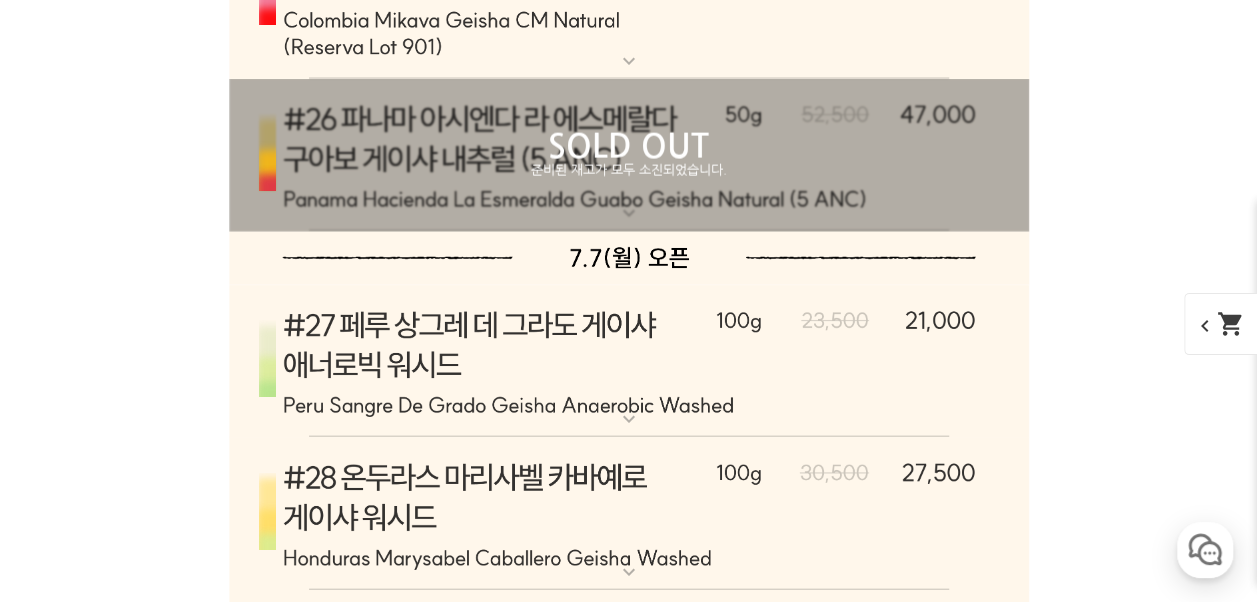 click 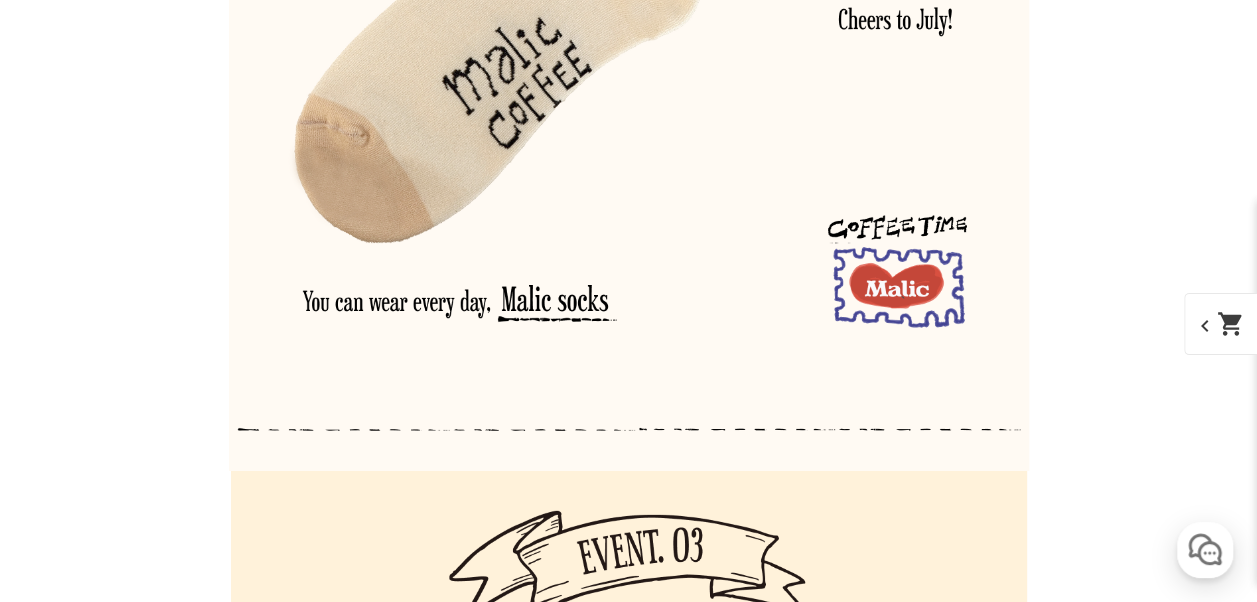 scroll, scrollTop: 19133, scrollLeft: 0, axis: vertical 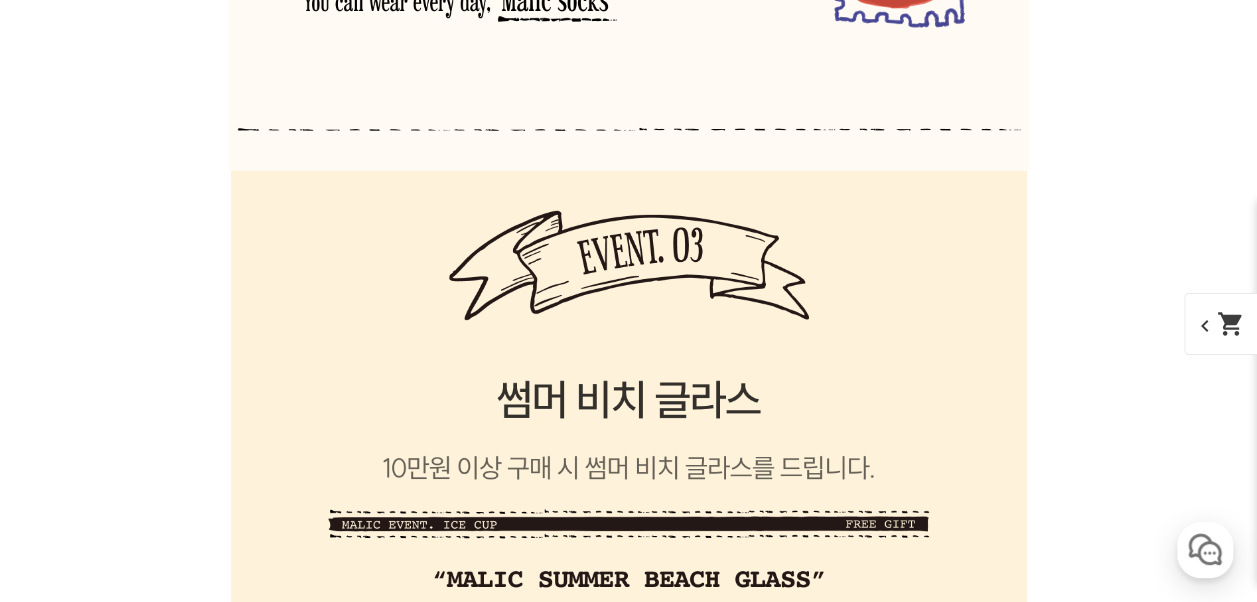 click on "shopping_cart" at bounding box center (1231, 324) 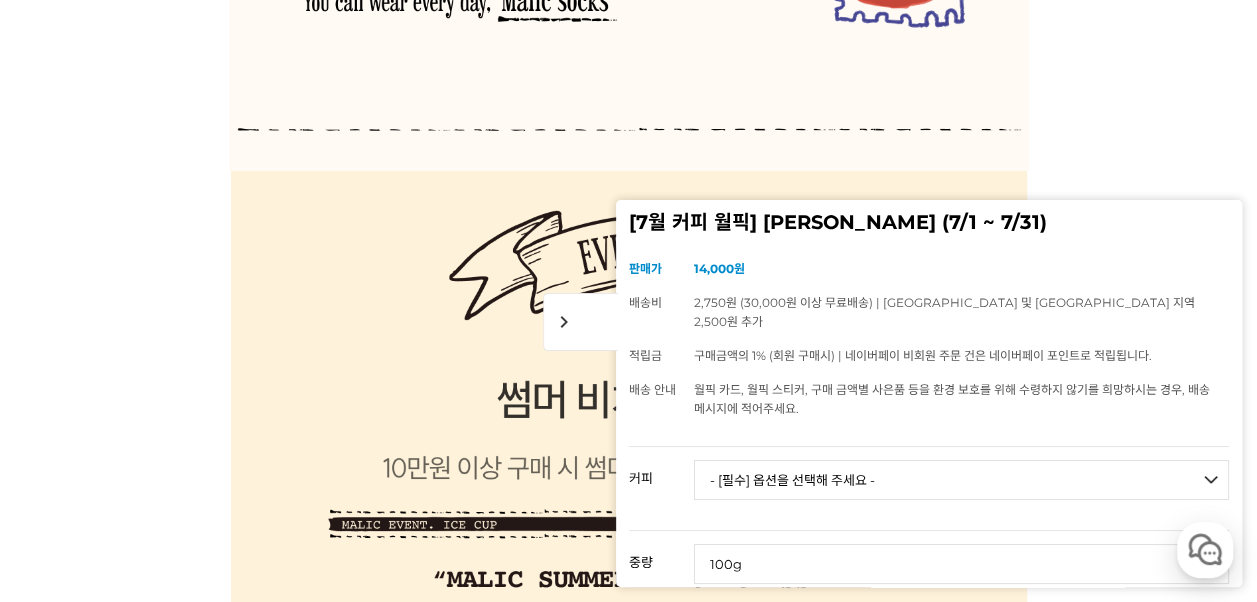 click on "게시글 신고하기
신고사유
관련없는 내용
욕설/비방
개인정보유출
광고/홍보글
기타
신고해주신 내용은 쇼핑몰 운영자의 검토 후 내부 운영 정책에 의해 처리가 진행됩니다.
신고
취소
닫기
상세 정보
상품 후기  163
상품 문의  30
배송/반품 안내
상세 정보
배송/반품 안내
상품 후기  163
상품 문의  30
﻿  expand_more  그레이프 쥬스 (언스페셜티 블렌드)  expand_more  애플 쥬스 (언스페셜티 블렌드)  expand_more   expand_more   expand_more   expand_more" at bounding box center (629, 2089) 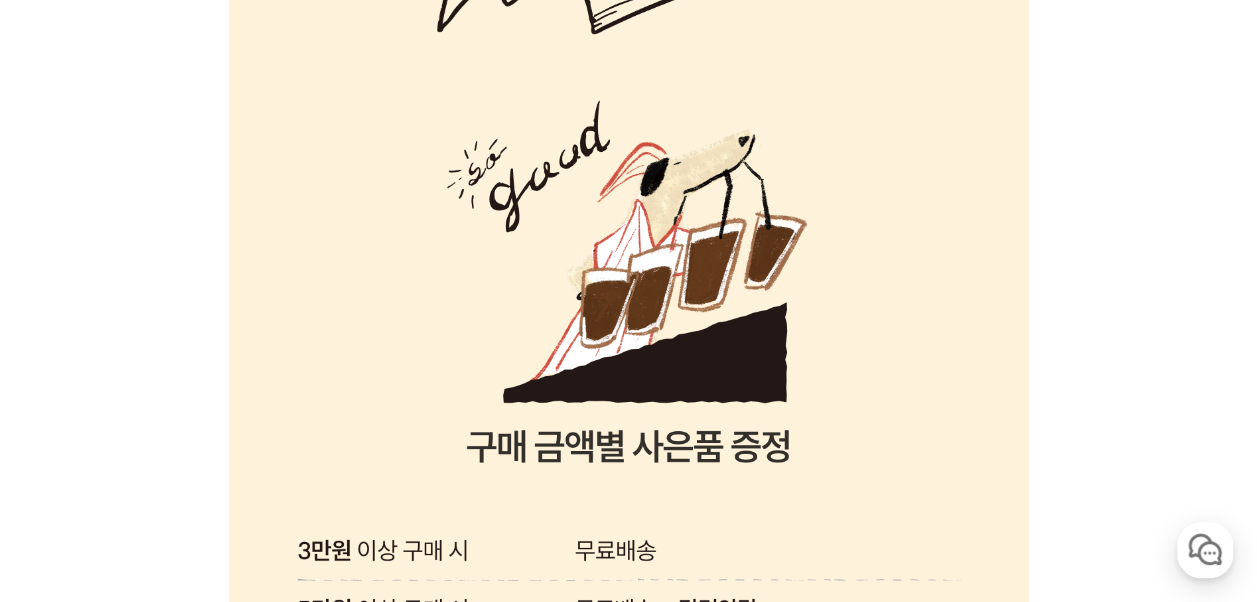 scroll, scrollTop: 0, scrollLeft: 0, axis: both 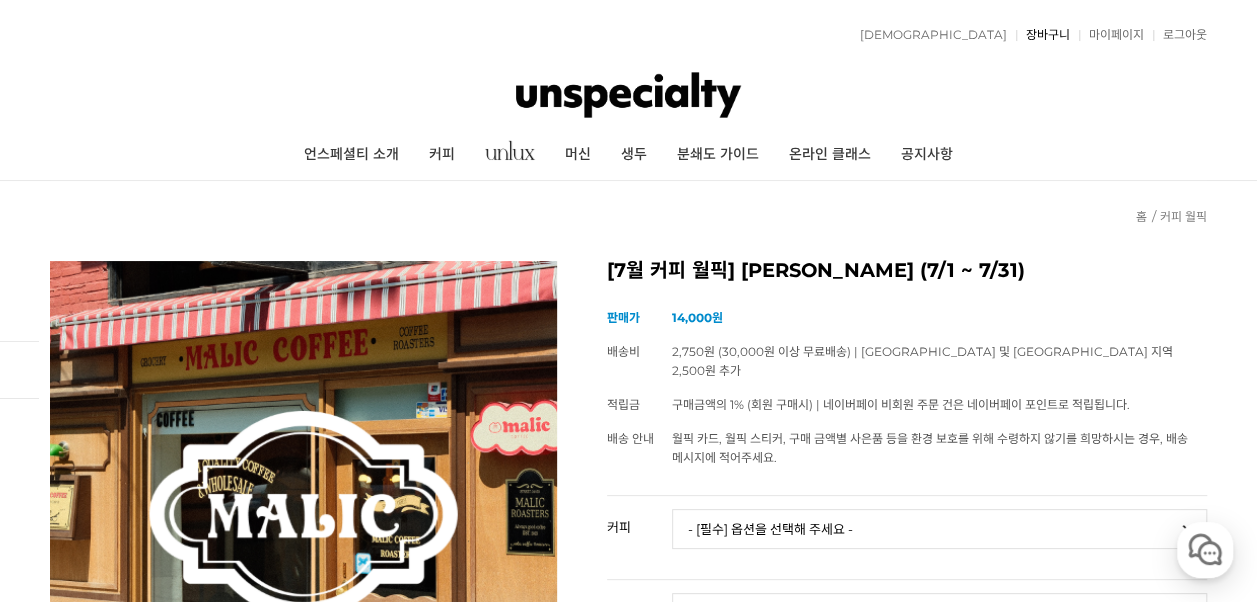 click on "장바구니" at bounding box center [1043, 35] 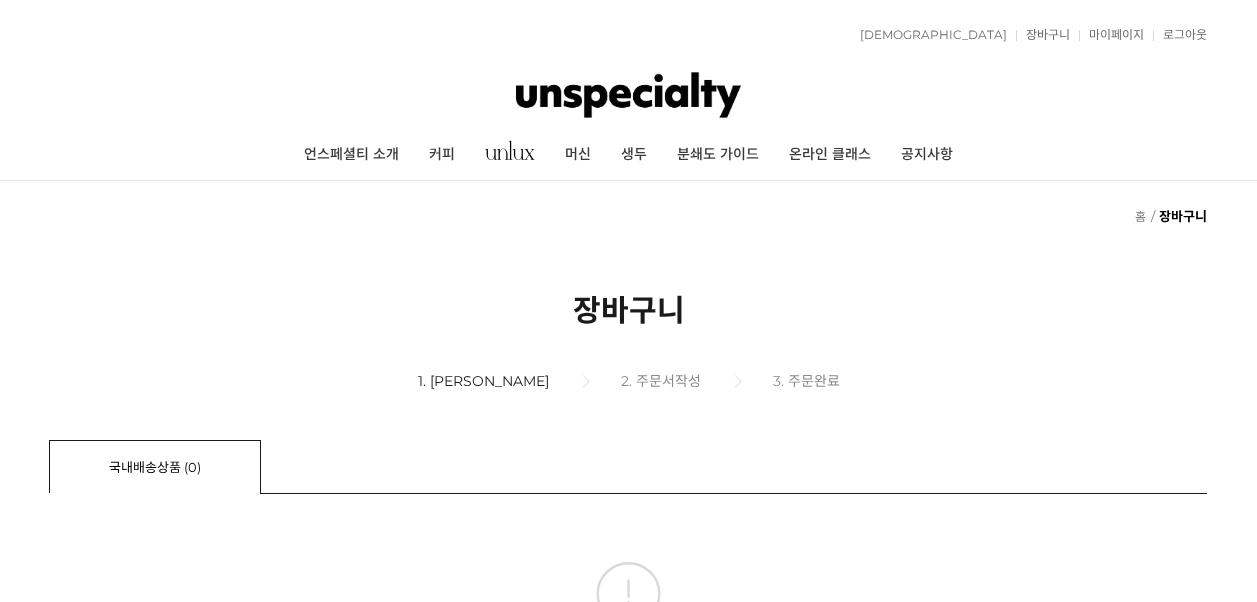 scroll, scrollTop: 0, scrollLeft: 0, axis: both 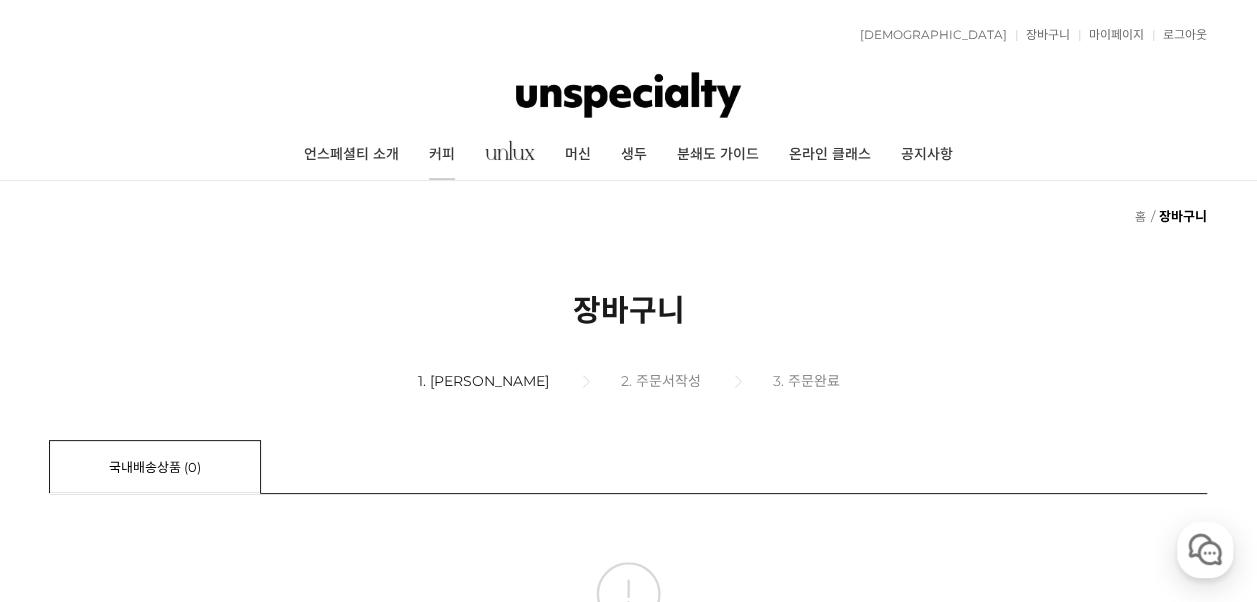 click on "커피" at bounding box center [442, 155] 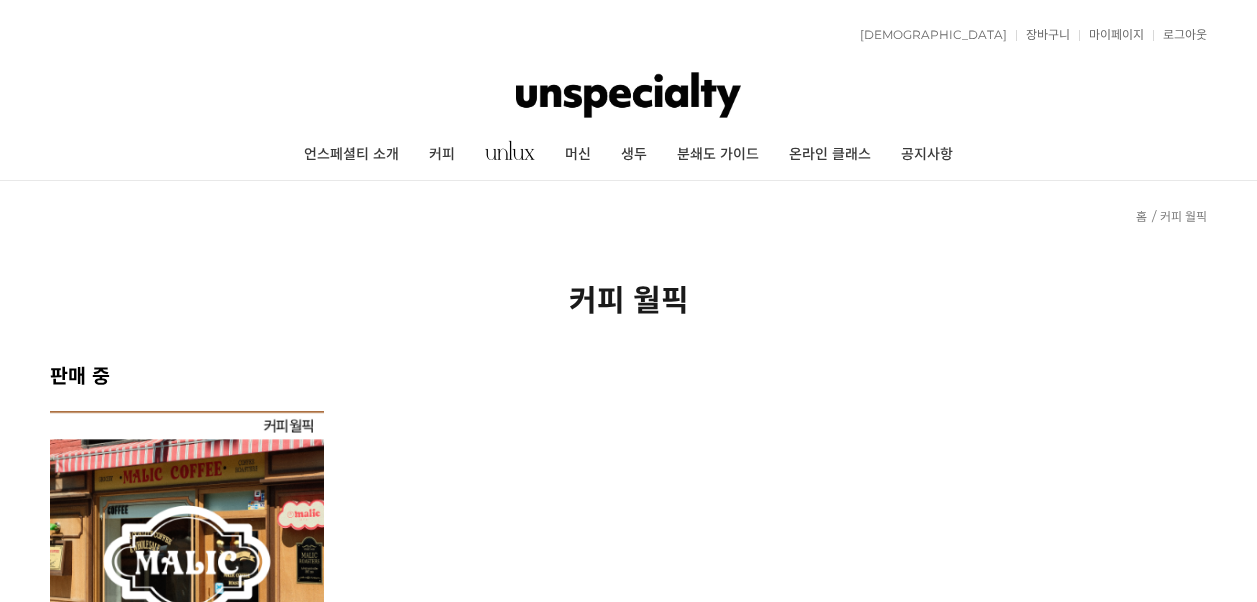 scroll, scrollTop: 0, scrollLeft: 0, axis: both 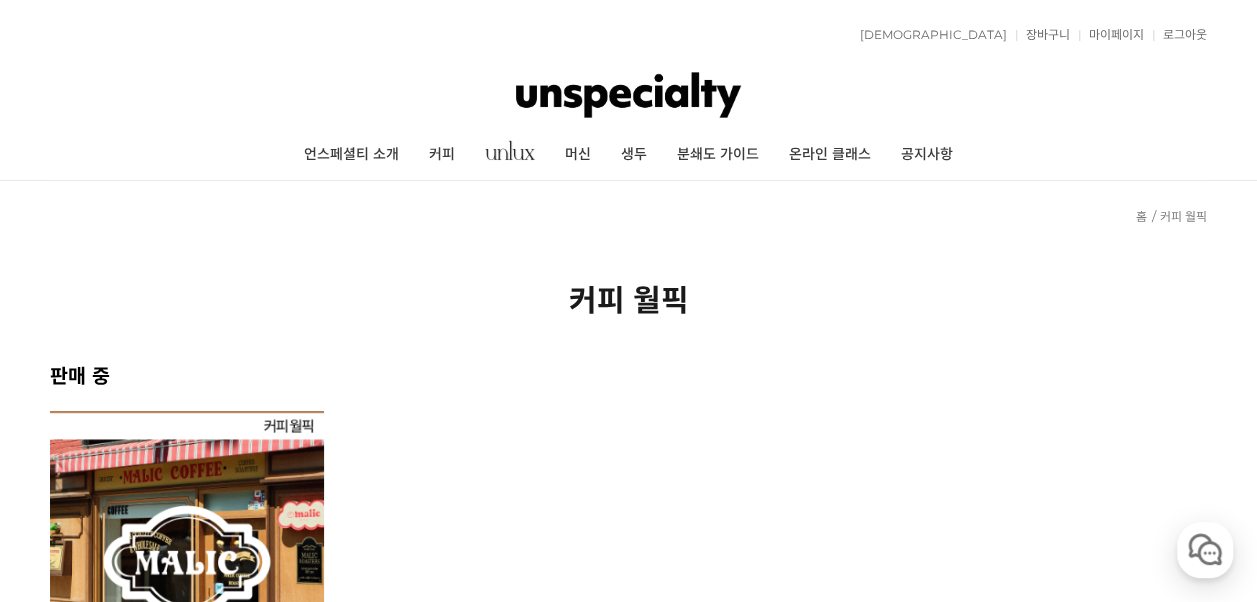 click at bounding box center [187, 548] 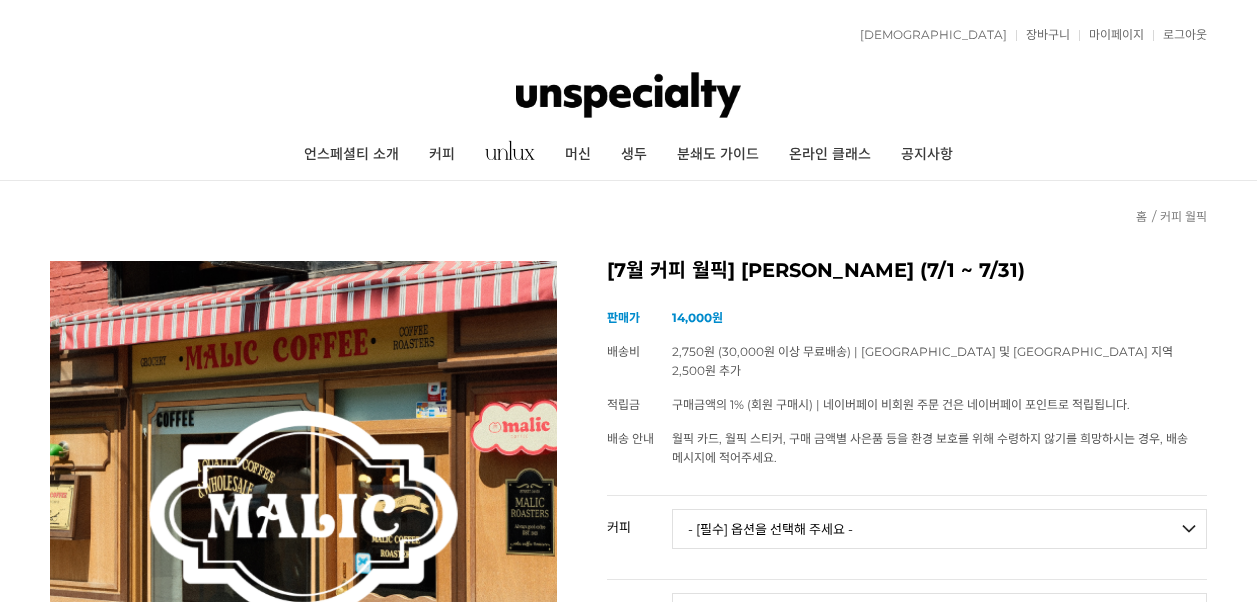 scroll, scrollTop: 0, scrollLeft: 0, axis: both 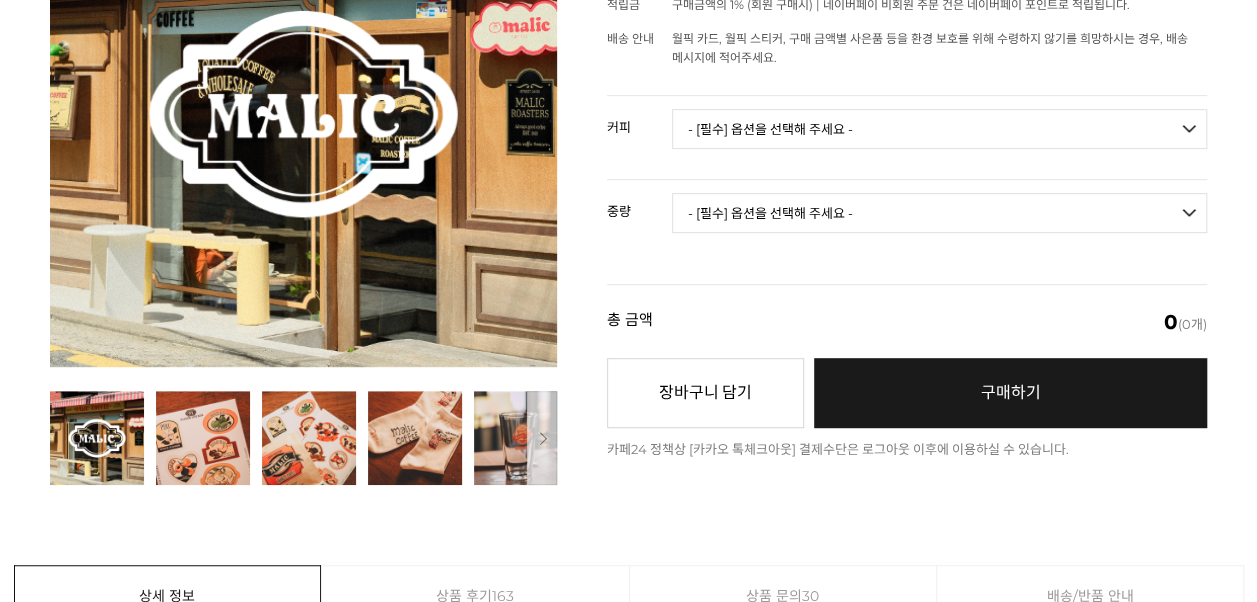 click on "- [필수] 옵션을 선택해 주세요 - ------------------- 언스페셜티 분쇄도 가이드 종이(주문 1개당 최대 1개 제공) 그레이프 쥬스 (언스페셜티 블렌드) 애플 쥬스 (언스페셜티 블렌드) 허니 자몽 쥬스 (언스페셜티 블렌드) [기획상품] 2024 Best of Panama 3종 10g 레시피팩 프루티 블렌드 마일드 블렌드 모닝 블렌드 #1 탄자니아 아카시아 힐스 게이샤 AA 풀리 워시드 [품절] #2 콜롬비아 포파얀 슈가케인 디카페인 #3 에티오피아 알로 타미루 미리가 74158 워시드 #4 에티오피아 첼베사 워시드 디카페인 #5 케냐 뚱구리 AB 풀리 워시드 [품절] #6 에티오피아 버그 우 셀렉션 에얼룸 내추럴 (Lot2) #7 에티오피아 알로 타미루 무라고 74158 클래식 워시드 #8 케냐 은가라투아 AB 워시드 (Lot 159) [품절] [7.4 오픈] #9 온두라스 마리사벨 카바예로 파카마라 워시드 #24 페루 알토 미라도르 게이샤 워시드" at bounding box center [939, 129] 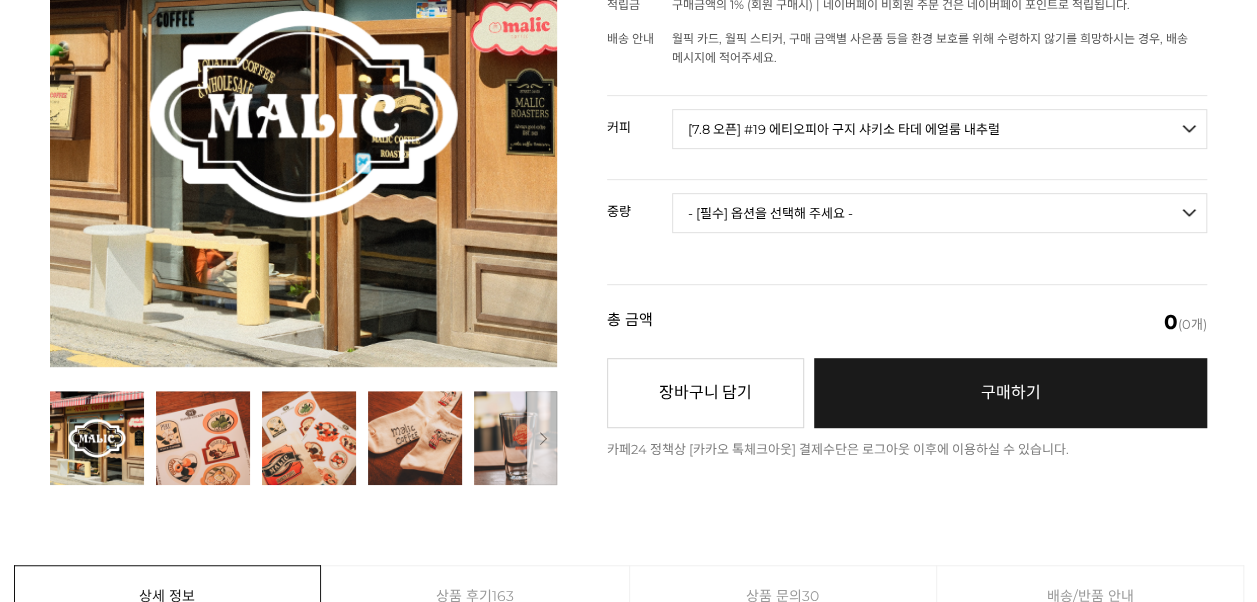 click on "- [필수] 옵션을 선택해 주세요 - ------------------- 언스페셜티 분쇄도 가이드 종이(주문 1개당 최대 1개 제공) 그레이프 쥬스 (언스페셜티 블렌드) 애플 쥬스 (언스페셜티 블렌드) 허니 자몽 쥬스 (언스페셜티 블렌드) [기획상품] 2024 Best of Panama 3종 10g 레시피팩 프루티 블렌드 마일드 블렌드 모닝 블렌드 #1 탄자니아 아카시아 힐스 게이샤 AA 풀리 워시드 [품절] #2 콜롬비아 포파얀 슈가케인 디카페인 #3 에티오피아 알로 타미루 미리가 74158 워시드 #4 에티오피아 첼베사 워시드 디카페인 #5 케냐 뚱구리 AB 풀리 워시드 [품절] #6 에티오피아 버그 우 셀렉션 에얼룸 내추럴 (Lot2) #7 에티오피아 알로 타미루 무라고 74158 클래식 워시드 #8 케냐 은가라투아 AB 워시드 (Lot 159) [품절] [7.4 오픈] #9 온두라스 마리사벨 카바예로 파카마라 워시드 #24 페루 알토 미라도르 게이샤 워시드" at bounding box center (939, 129) 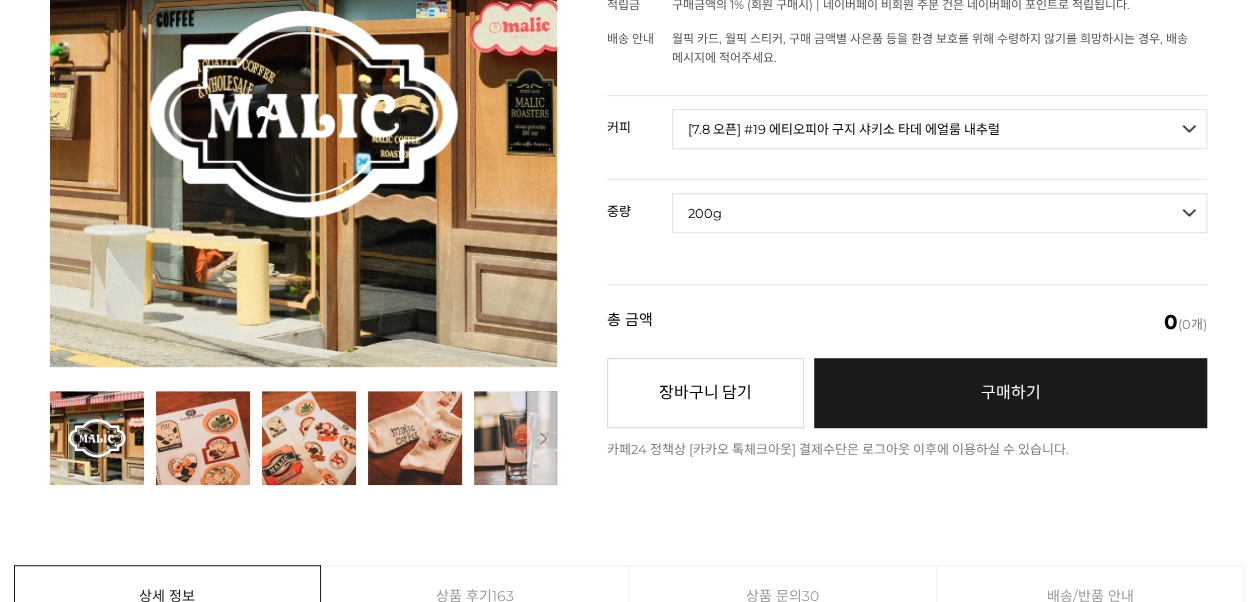 click on "- [필수] 옵션을 선택해 주세요 - ------------------- 200g" at bounding box center [939, 213] 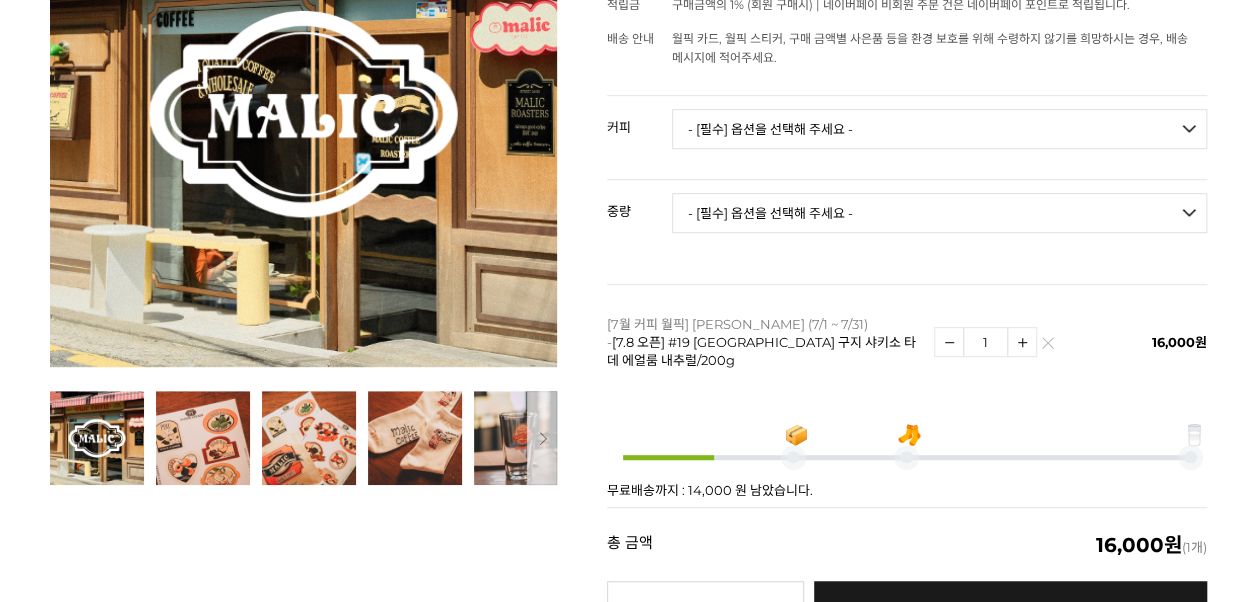 click on "- [필수] 옵션을 선택해 주세요 - ------------------- 언스페셜티 분쇄도 가이드 종이(주문 1개당 최대 1개 제공) 그레이프 쥬스 (언스페셜티 블렌드) 애플 쥬스 (언스페셜티 블렌드) 허니 자몽 쥬스 (언스페셜티 블렌드) [기획상품] 2024 Best of Panama 3종 10g 레시피팩 프루티 블렌드 마일드 블렌드 모닝 블렌드 #1 탄자니아 아카시아 힐스 게이샤 AA 풀리 워시드 [품절] #2 콜롬비아 포파얀 슈가케인 디카페인 #3 에티오피아 알로 타미루 미리가 74158 워시드 #4 에티오피아 첼베사 워시드 디카페인 #5 케냐 뚱구리 AB 풀리 워시드 [품절] #6 에티오피아 버그 우 셀렉션 에얼룸 내추럴 (Lot2) #7 에티오피아 알로 타미루 무라고 74158 클래식 워시드 #8 케냐 은가라투아 AB 워시드 (Lot 159) [품절] [7.4 오픈] #9 온두라스 마리사벨 카바예로 파카마라 워시드 #24 페루 알토 미라도르 게이샤 워시드" at bounding box center (939, 129) 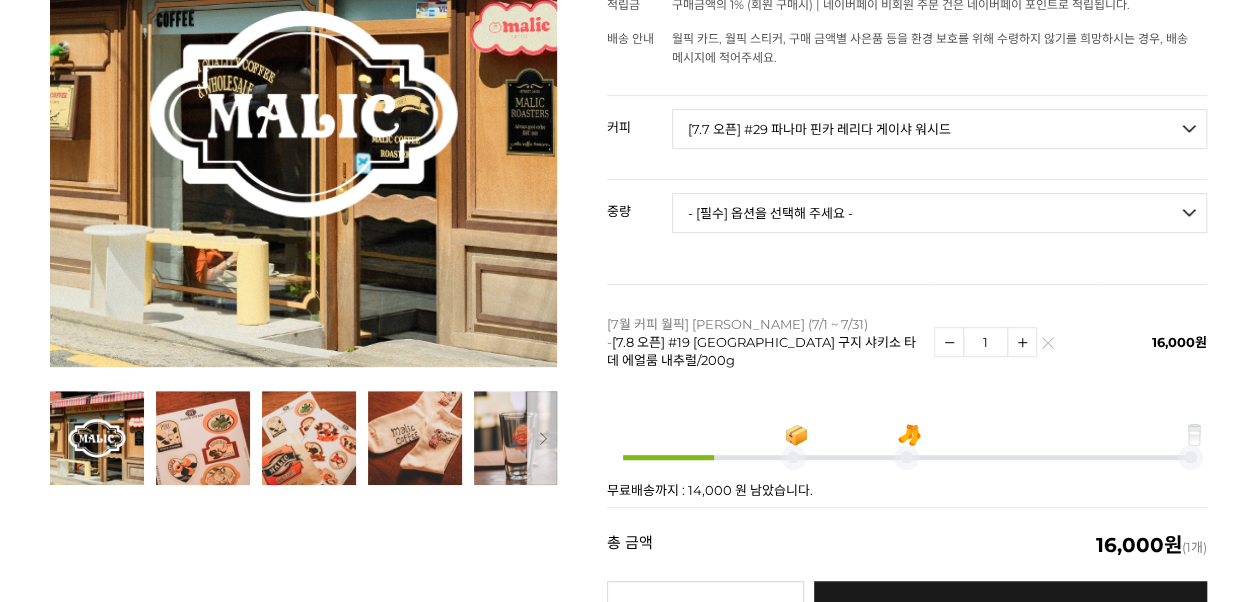 click on "- [필수] 옵션을 선택해 주세요 - ------------------- 언스페셜티 분쇄도 가이드 종이(주문 1개당 최대 1개 제공) 그레이프 쥬스 (언스페셜티 블렌드) 애플 쥬스 (언스페셜티 블렌드) 허니 자몽 쥬스 (언스페셜티 블렌드) [기획상품] 2024 Best of Panama 3종 10g 레시피팩 프루티 블렌드 마일드 블렌드 모닝 블렌드 #1 탄자니아 아카시아 힐스 게이샤 AA 풀리 워시드 [품절] #2 콜롬비아 포파얀 슈가케인 디카페인 #3 에티오피아 알로 타미루 미리가 74158 워시드 #4 에티오피아 첼베사 워시드 디카페인 #5 케냐 뚱구리 AB 풀리 워시드 [품절] #6 에티오피아 버그 우 셀렉션 에얼룸 내추럴 (Lot2) #7 에티오피아 알로 타미루 무라고 74158 클래식 워시드 #8 케냐 은가라투아 AB 워시드 (Lot 159) [품절] [7.4 오픈] #9 온두라스 마리사벨 카바예로 파카마라 워시드 #24 페루 알토 미라도르 게이샤 워시드" at bounding box center (939, 129) 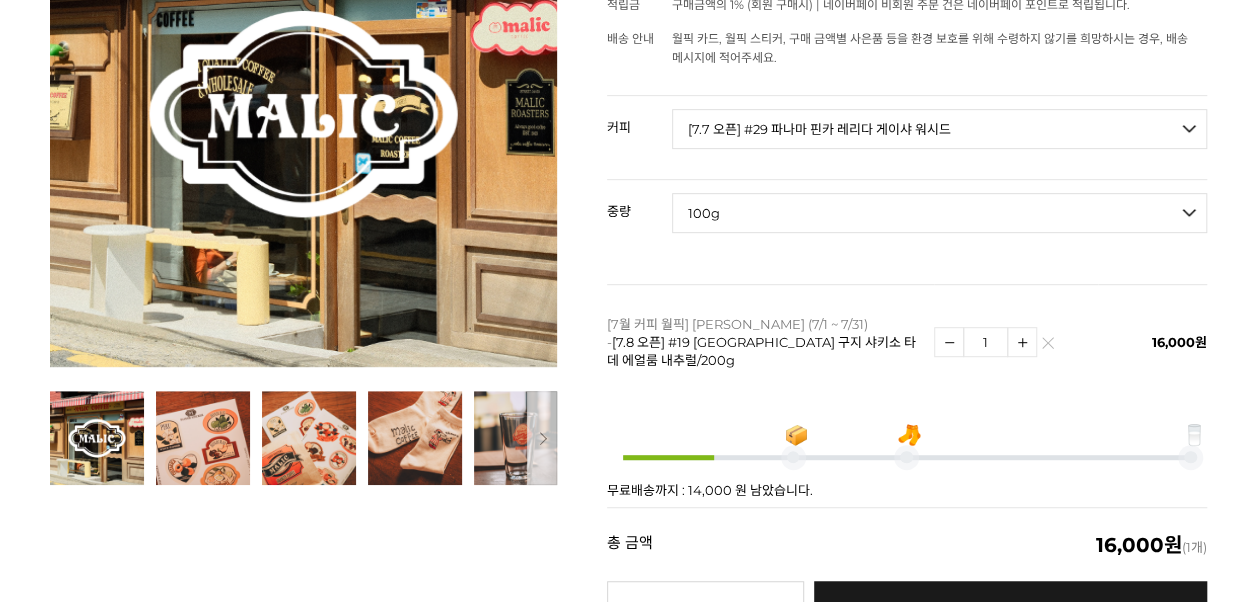 click on "- [필수] 옵션을 선택해 주세요 - ------------------- 100g" at bounding box center (939, 213) 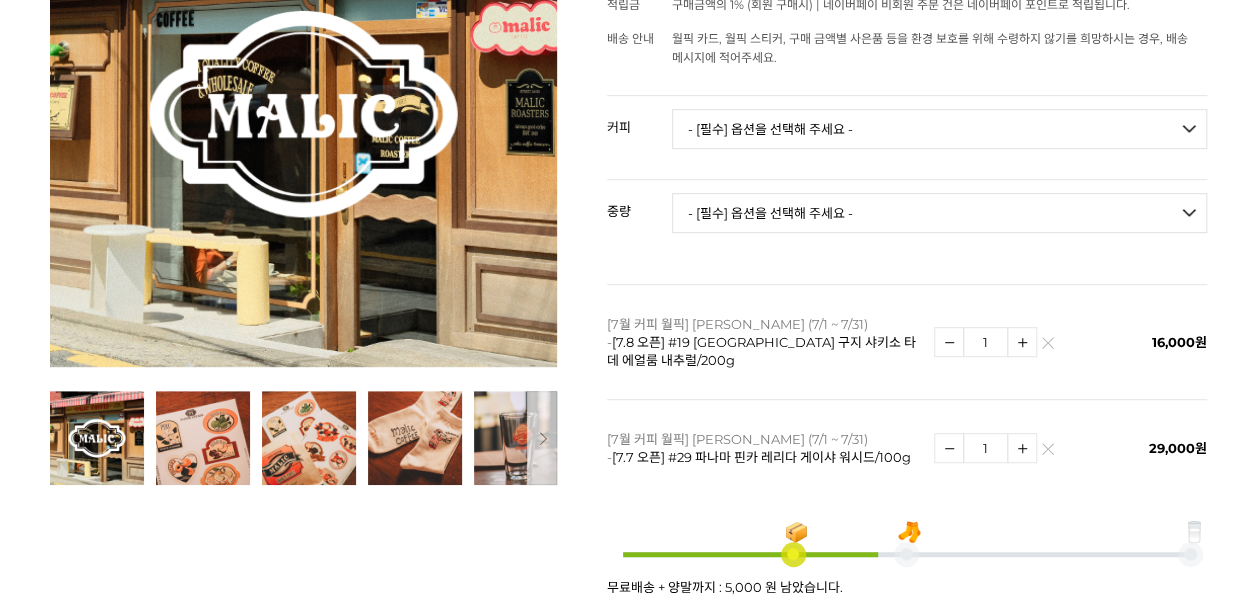 click on "- [필수] 옵션을 선택해 주세요 - ------------------- 언스페셜티 분쇄도 가이드 종이(주문 1개당 최대 1개 제공) 그레이프 쥬스 (언스페셜티 블렌드) 애플 쥬스 (언스페셜티 블렌드) 허니 자몽 쥬스 (언스페셜티 블렌드) [기획상품] 2024 Best of Panama 3종 10g 레시피팩 프루티 블렌드 마일드 블렌드 모닝 블렌드 #1 탄자니아 아카시아 힐스 게이샤 AA 풀리 워시드 [품절] #2 콜롬비아 포파얀 슈가케인 디카페인 #3 에티오피아 알로 타미루 미리가 74158 워시드 #4 에티오피아 첼베사 워시드 디카페인 #5 케냐 뚱구리 AB 풀리 워시드 [품절] #6 에티오피아 버그 우 셀렉션 에얼룸 내추럴 (Lot2) #7 에티오피아 알로 타미루 무라고 74158 클래식 워시드 #8 케냐 은가라투아 AB 워시드 (Lot 159) [품절] [7.4 오픈] #9 온두라스 마리사벨 카바예로 파카마라 워시드 #24 페루 알토 미라도르 게이샤 워시드" at bounding box center [939, 129] 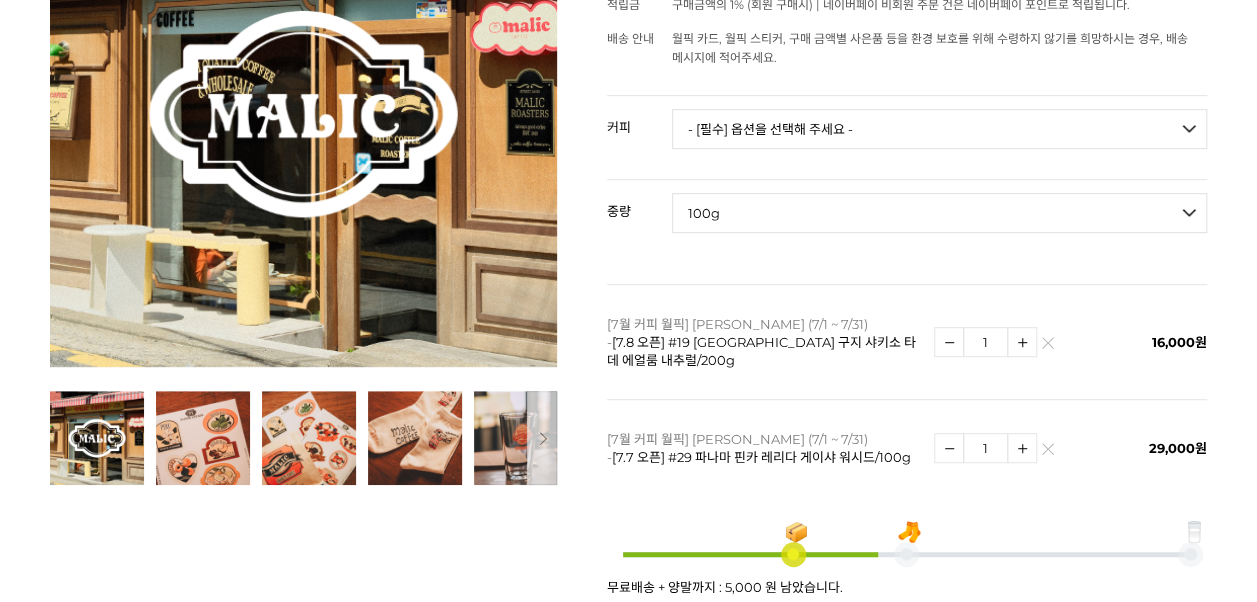 click on "- [필수] 옵션을 선택해 주세요 - ------------------- 100g" at bounding box center [939, 213] 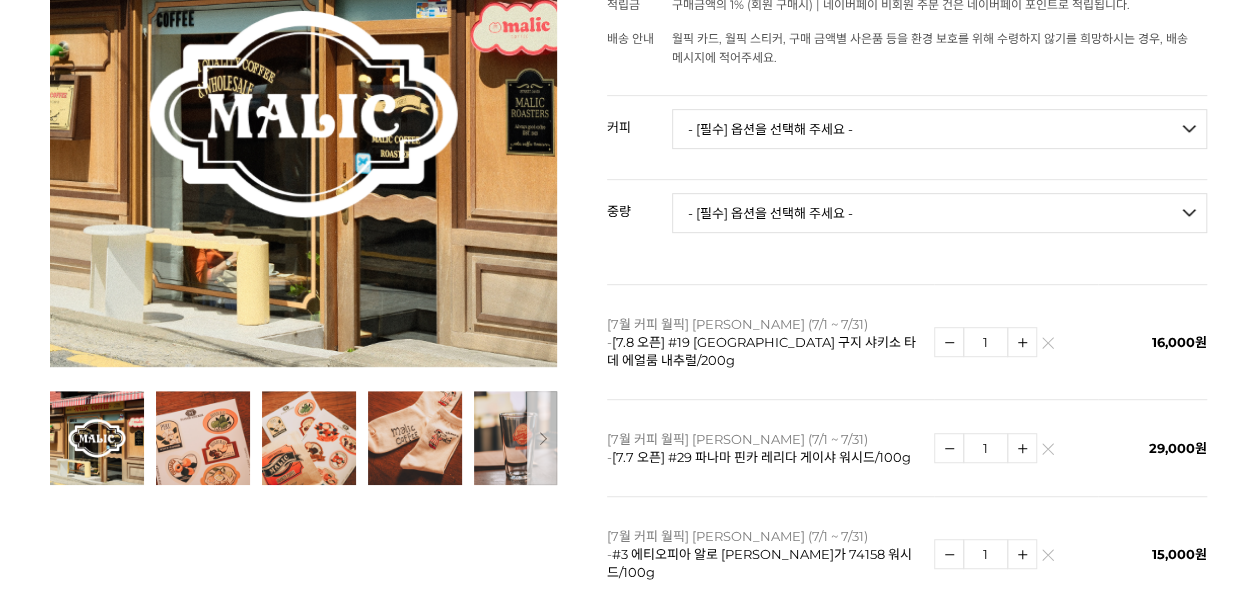click on "상품 옵션
커피
- [필수] 옵션을 선택해 주세요 - ------------------- 언스페셜티 분쇄도 가이드 종이(주문 1개당 최대 1개 제공) 그레이프 쥬스 (언스페셜티 블렌드) 애플 쥬스 (언스페셜티 블렌드) 허니 자몽 쥬스 (언스페셜티 블렌드) [기획상품] 2024 Best of Panama 3종 10g 레시피팩 프루티 블렌드 마일드 블렌드 모닝 블렌드 #1 탄자니아 아카시아 힐스 게이샤 AA 풀리 워시드 [품절] #2 콜롬비아 포파얀 슈가케인 디카페인 #3 에티오피아 알로 타미루 미리가 74158 워시드 #4 에티오피아 첼베사 워시드 디카페인 #5 케냐 뚱구리 AB 풀리 워시드 [품절] #6 에티오피아 버그 우 셀렉션 에얼룸 내추럴 (Lot2) #7 에티오피아 알로 타미루 무라고 74158 클래식 워시드 #8 케냐 은가라투아 AB 워시드 (Lot 159) [품절] 드립백 세트 (1box 6ea)" at bounding box center [907, 407] 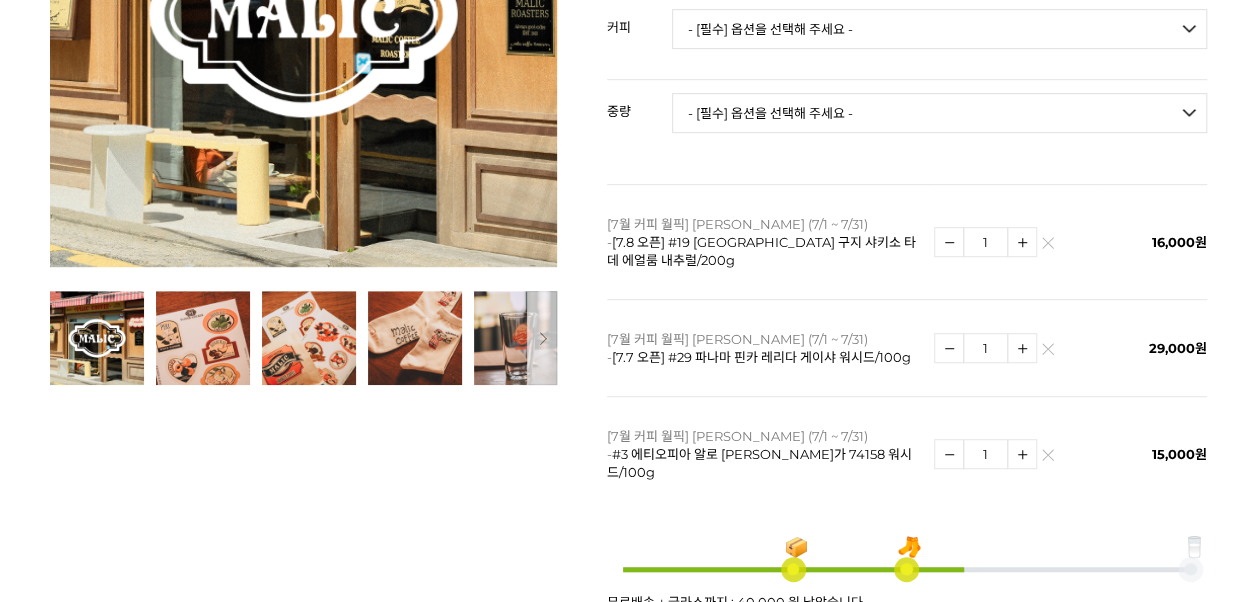 scroll, scrollTop: 700, scrollLeft: 0, axis: vertical 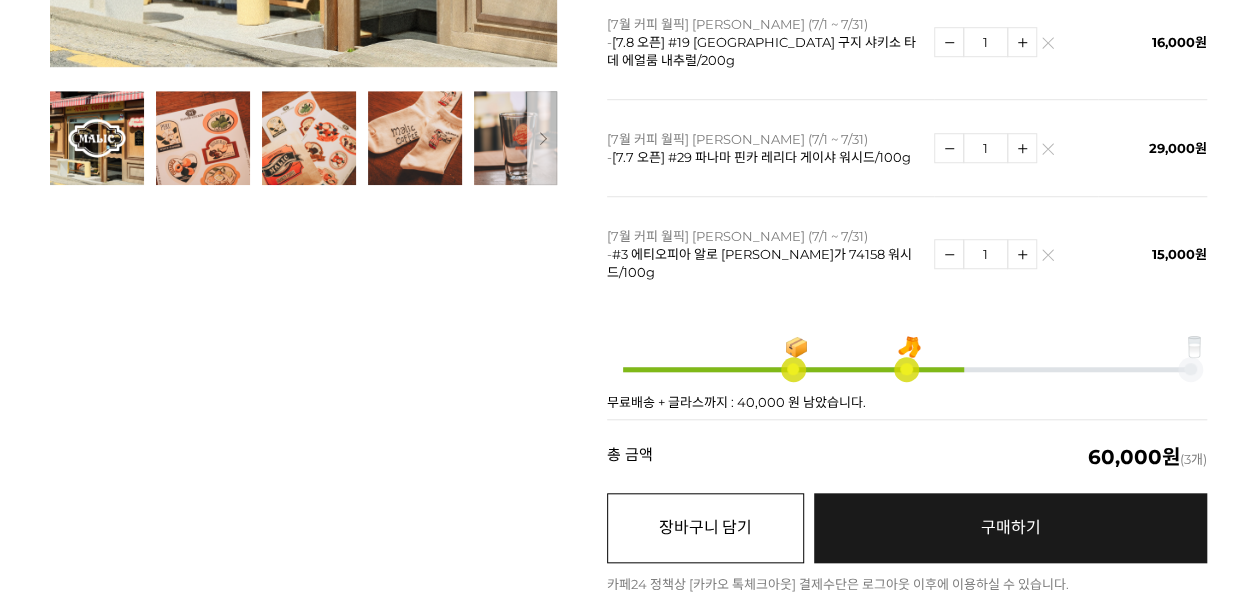 click on "장바구니 담기" at bounding box center [705, 528] 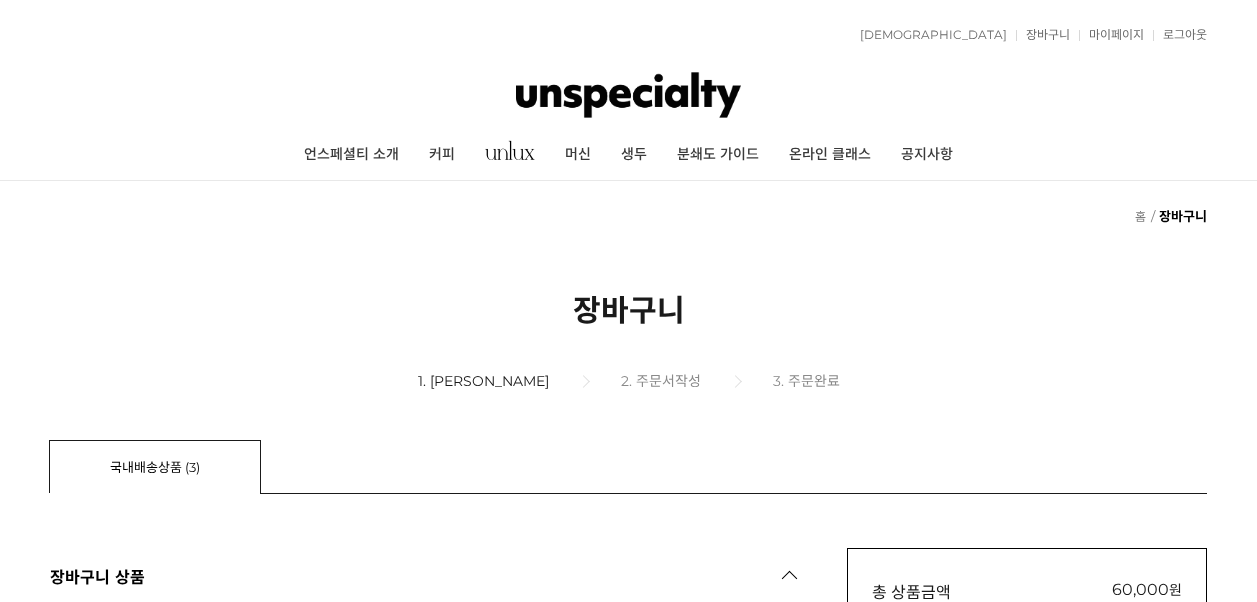 scroll, scrollTop: 0, scrollLeft: 0, axis: both 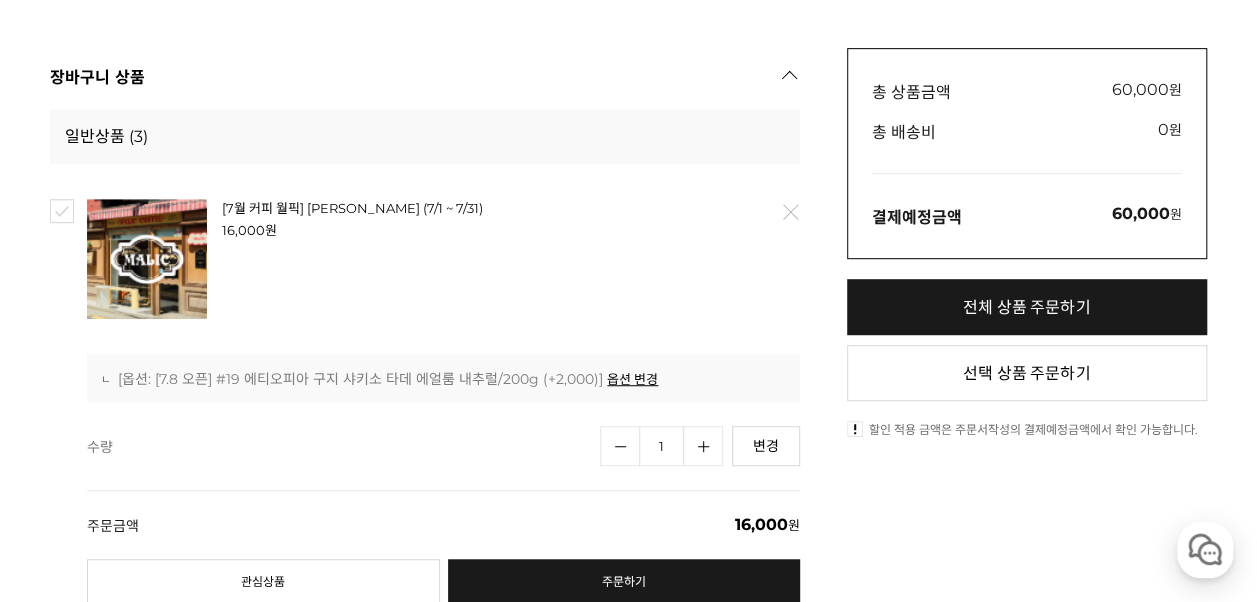 click on "전체 상품 주문하기" at bounding box center (1027, 307) 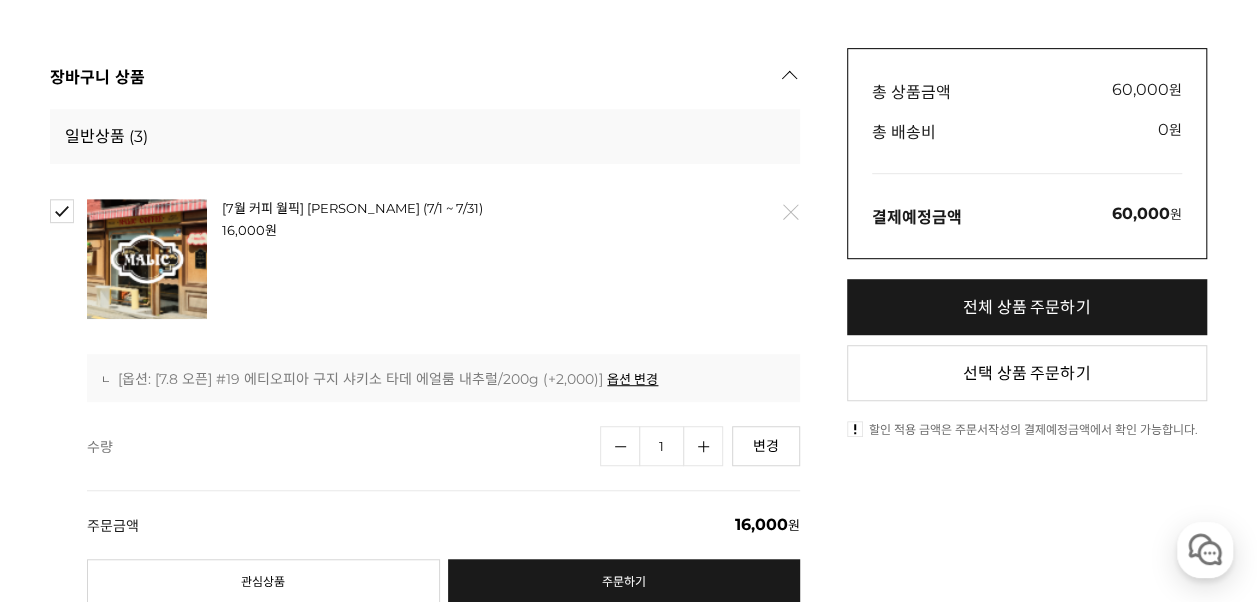 checkbox on "true" 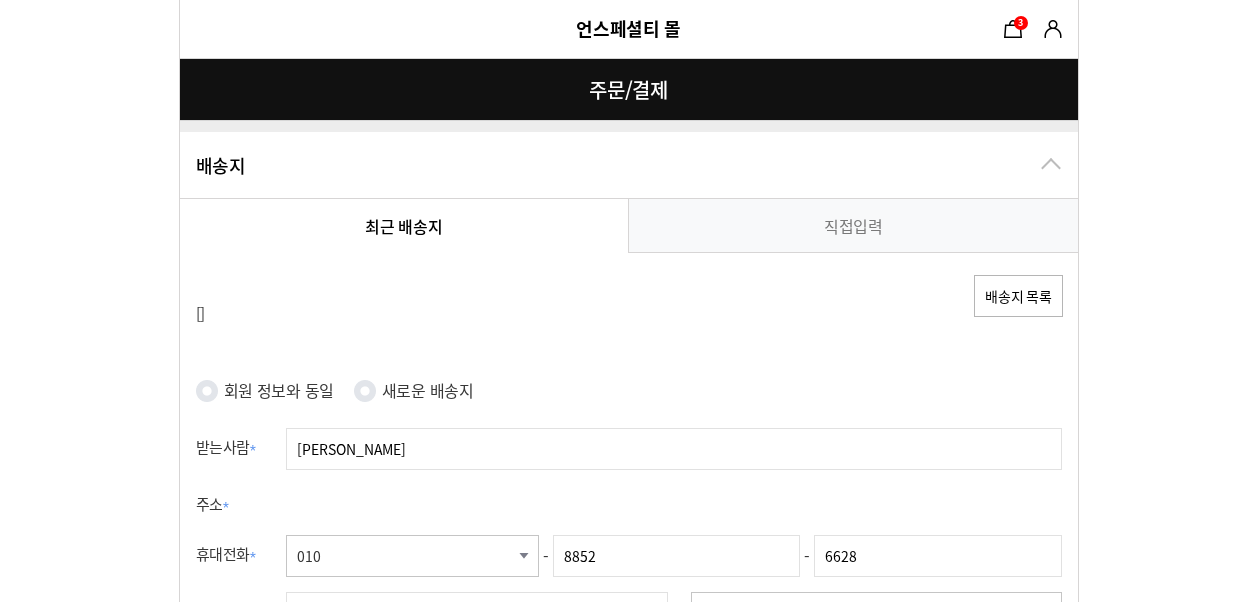radio on "true" 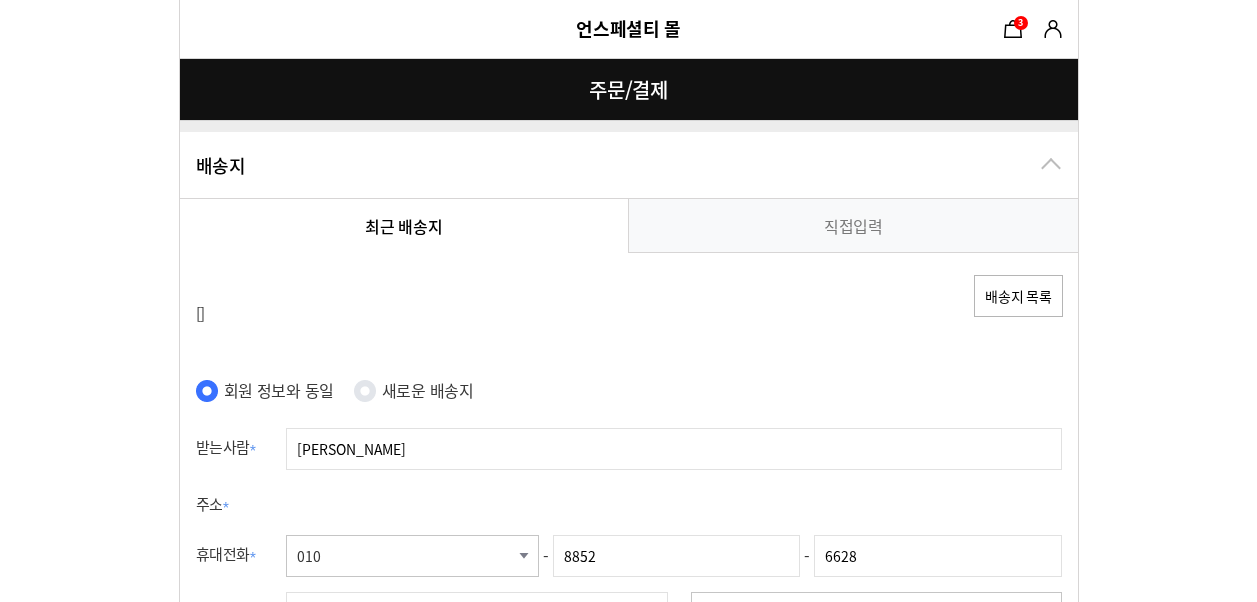 scroll, scrollTop: 0, scrollLeft: 0, axis: both 